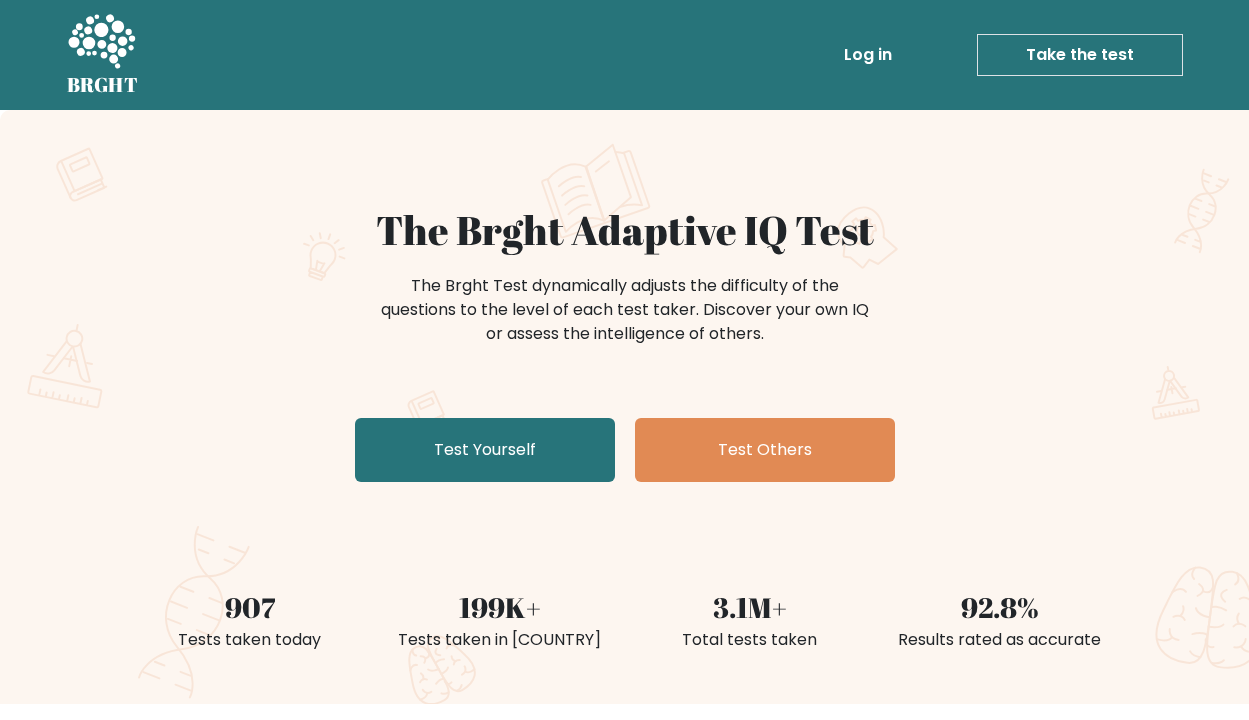 scroll, scrollTop: 0, scrollLeft: 0, axis: both 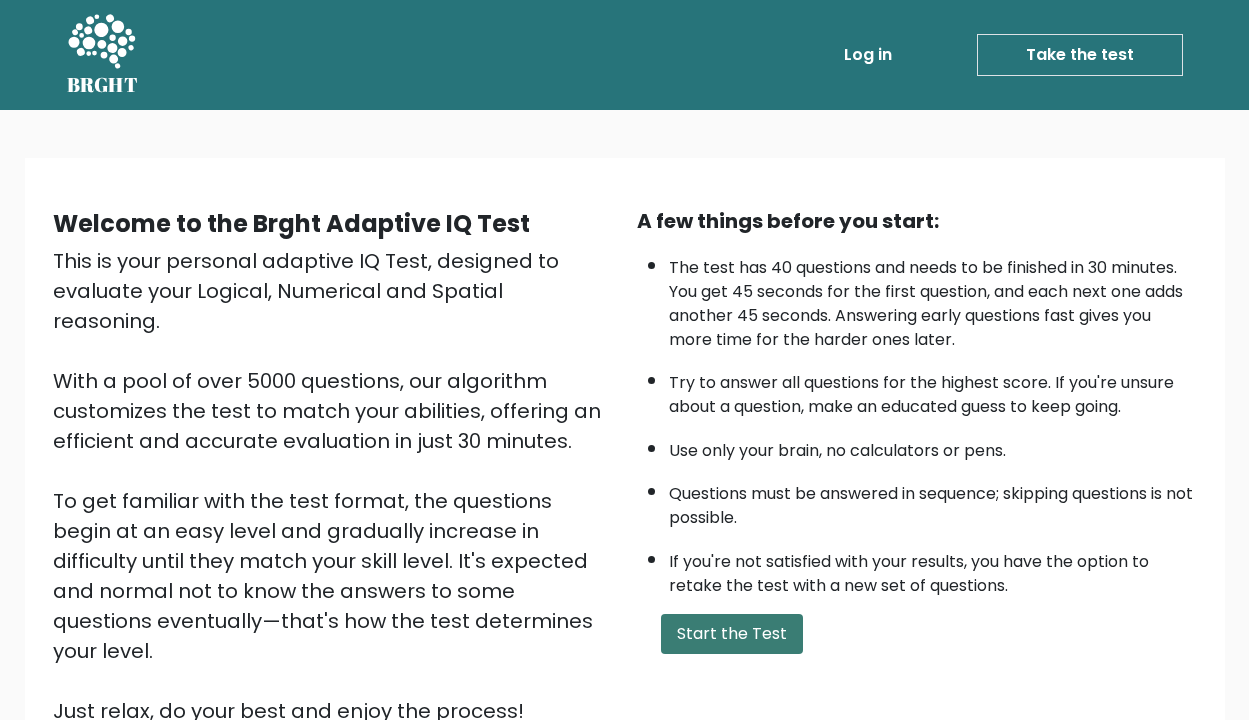 click on "Start the Test" at bounding box center [732, 634] 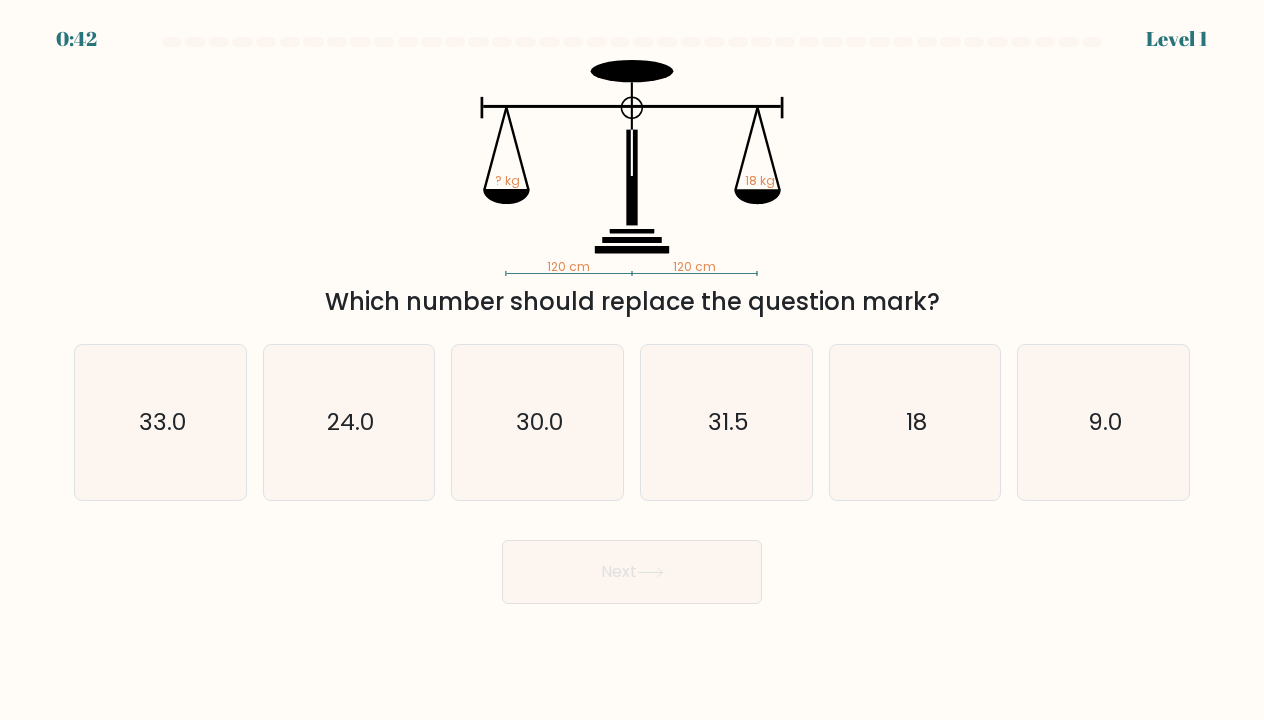 scroll, scrollTop: 0, scrollLeft: 0, axis: both 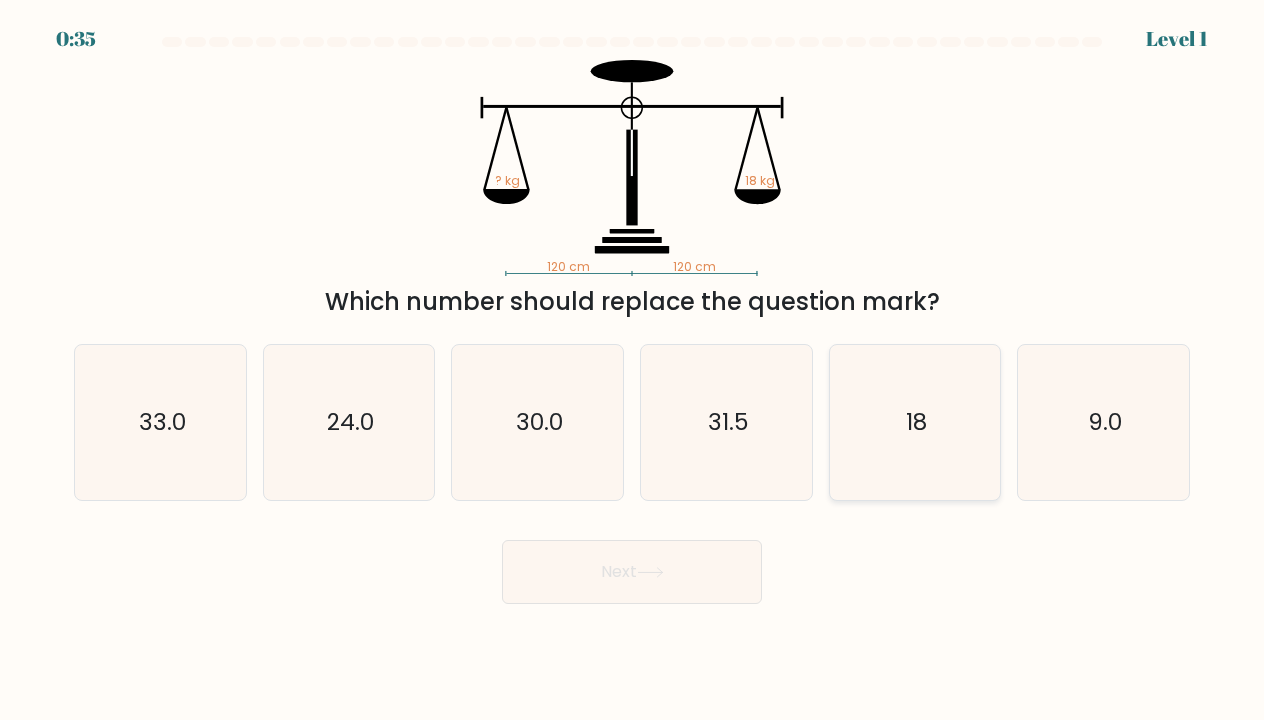 click on "18" 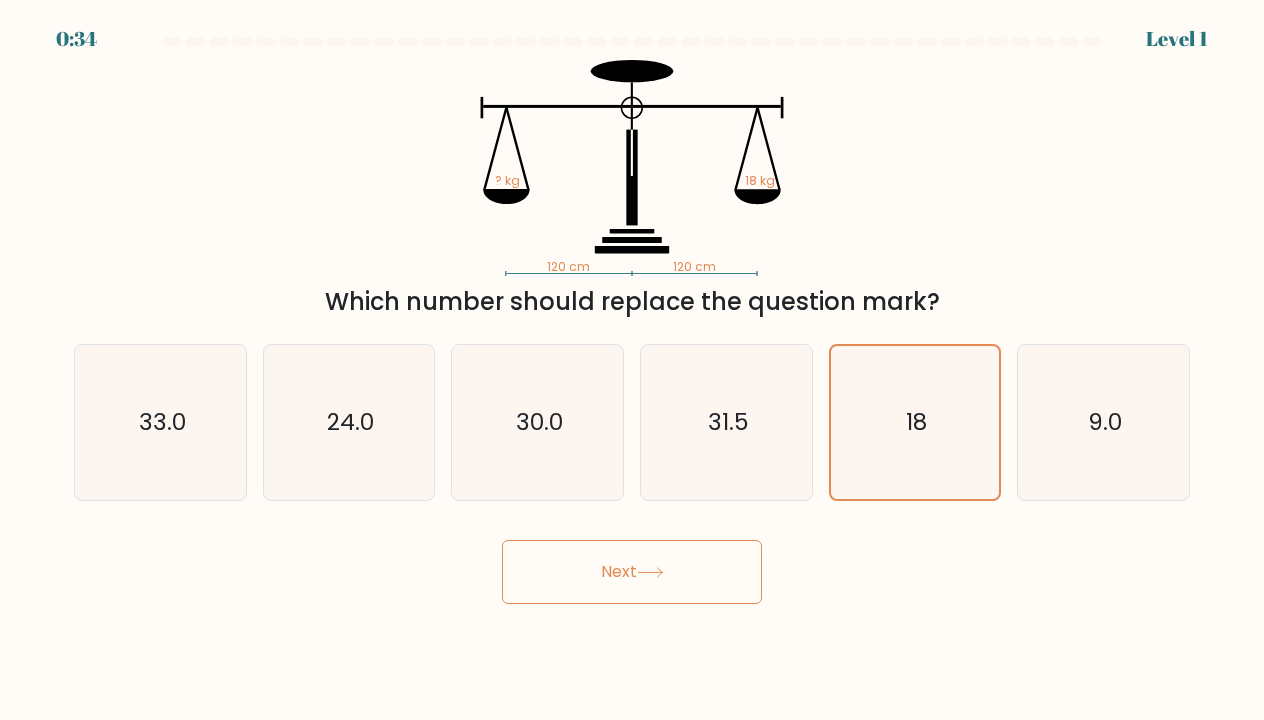 click on "Next" at bounding box center (632, 572) 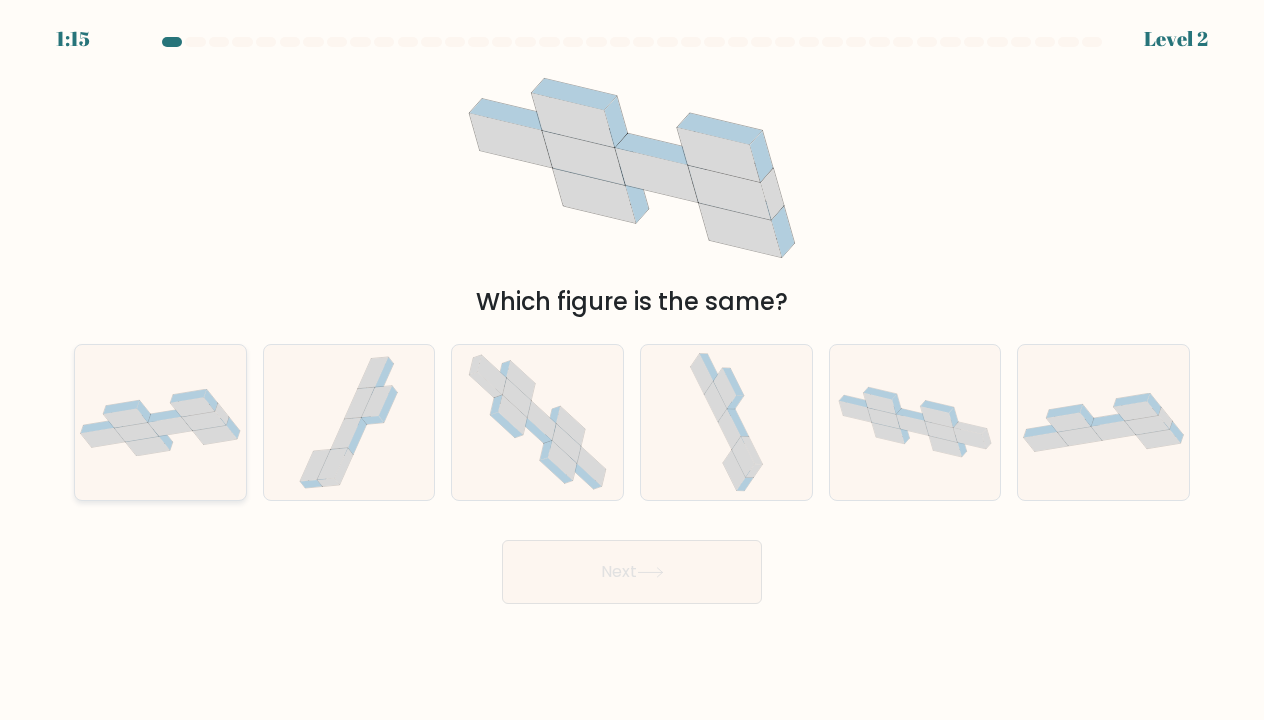 click 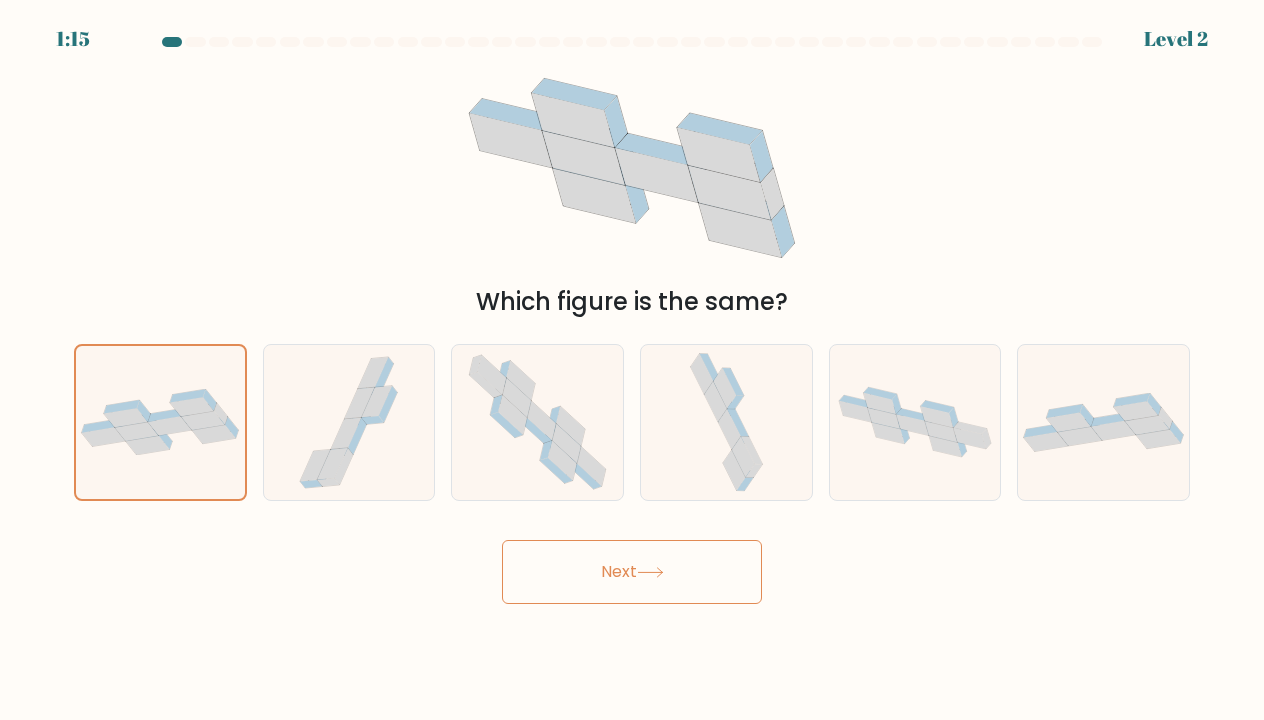 click on "Next" at bounding box center (632, 572) 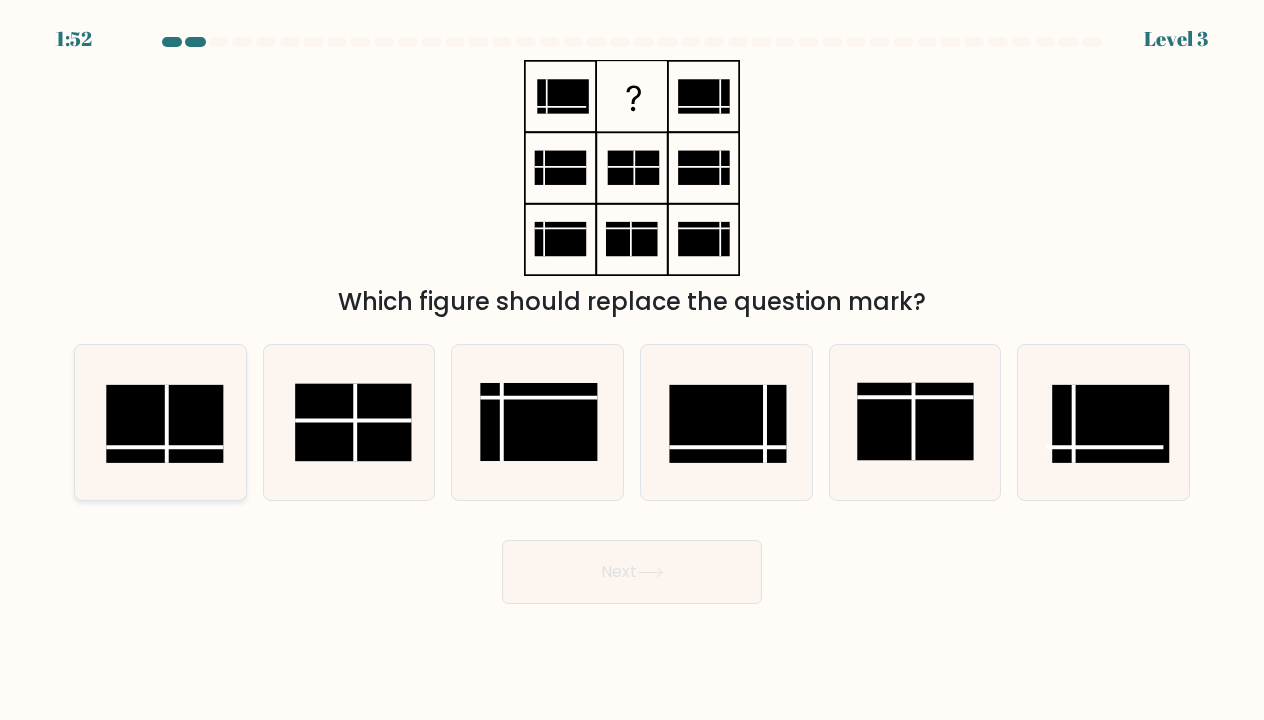click 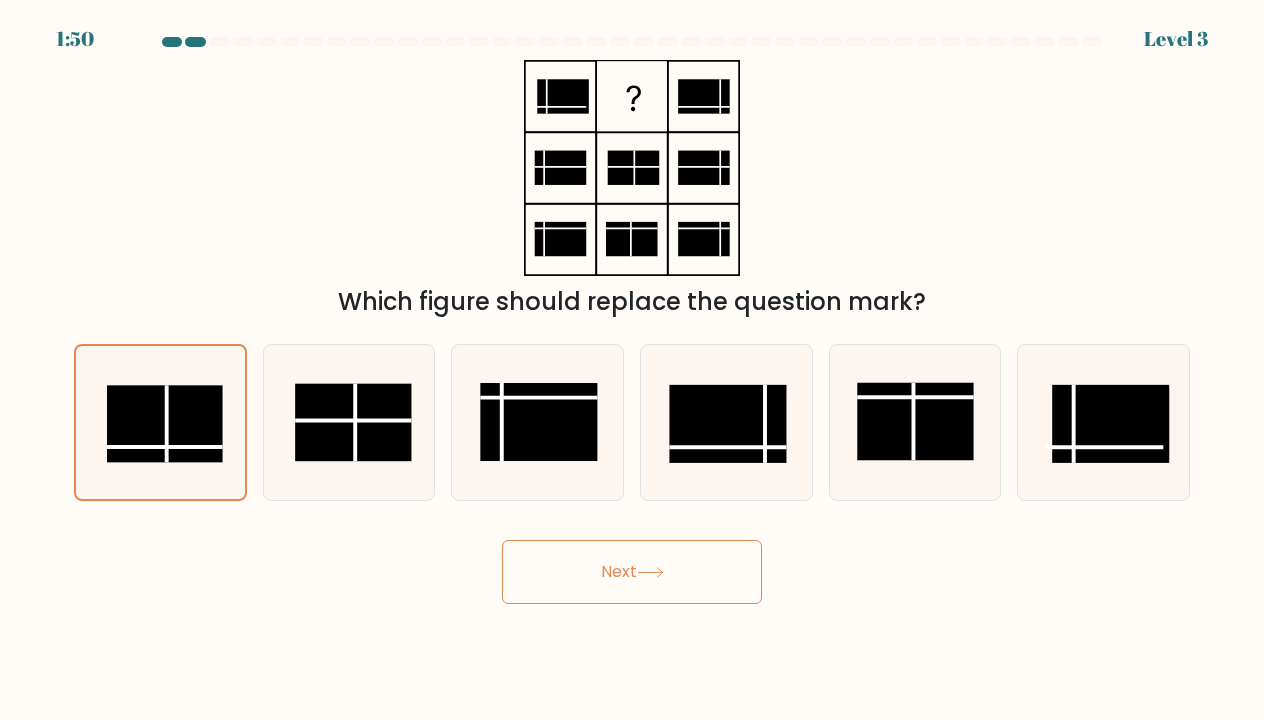 click on "Next" at bounding box center (632, 572) 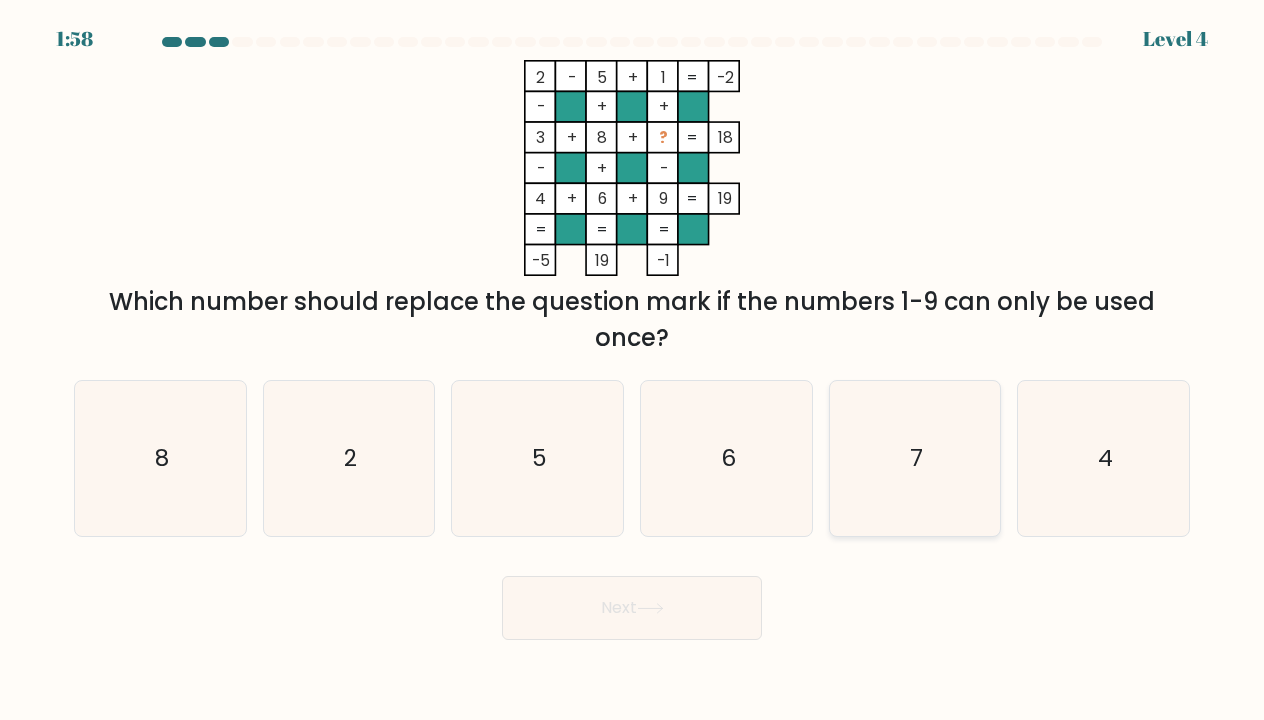 click on "7" 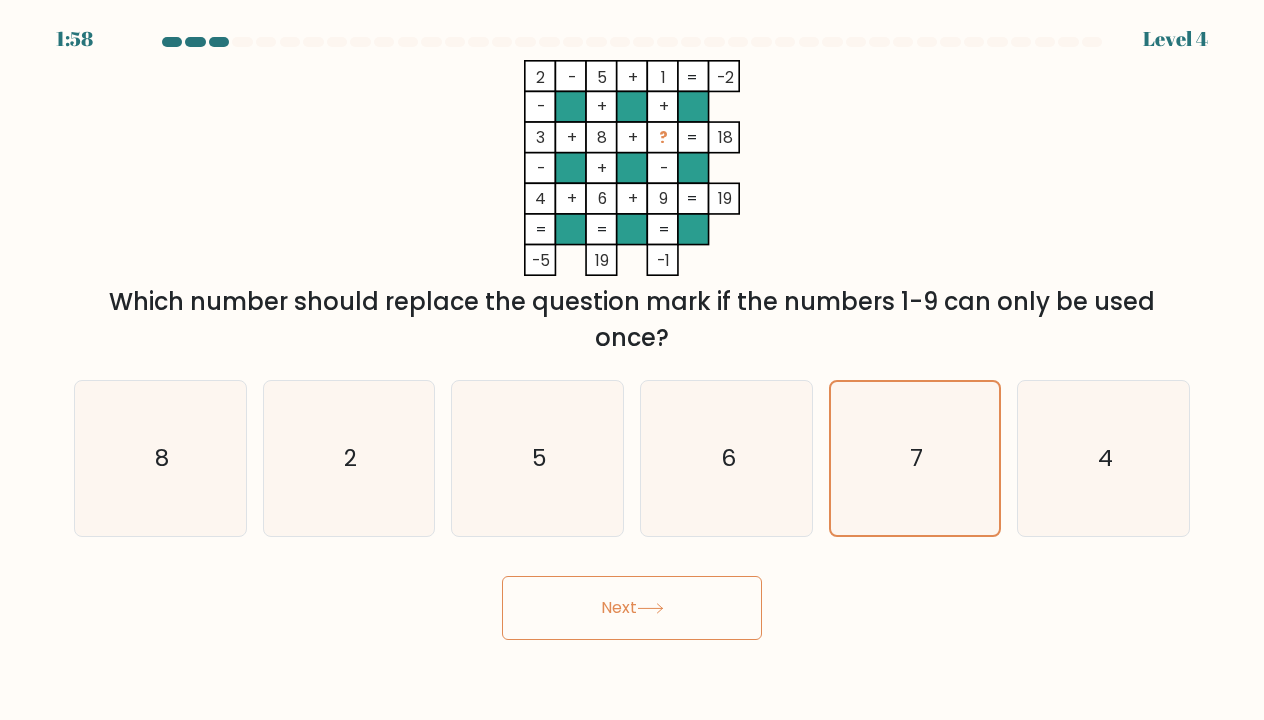 click on "Next" at bounding box center [632, 608] 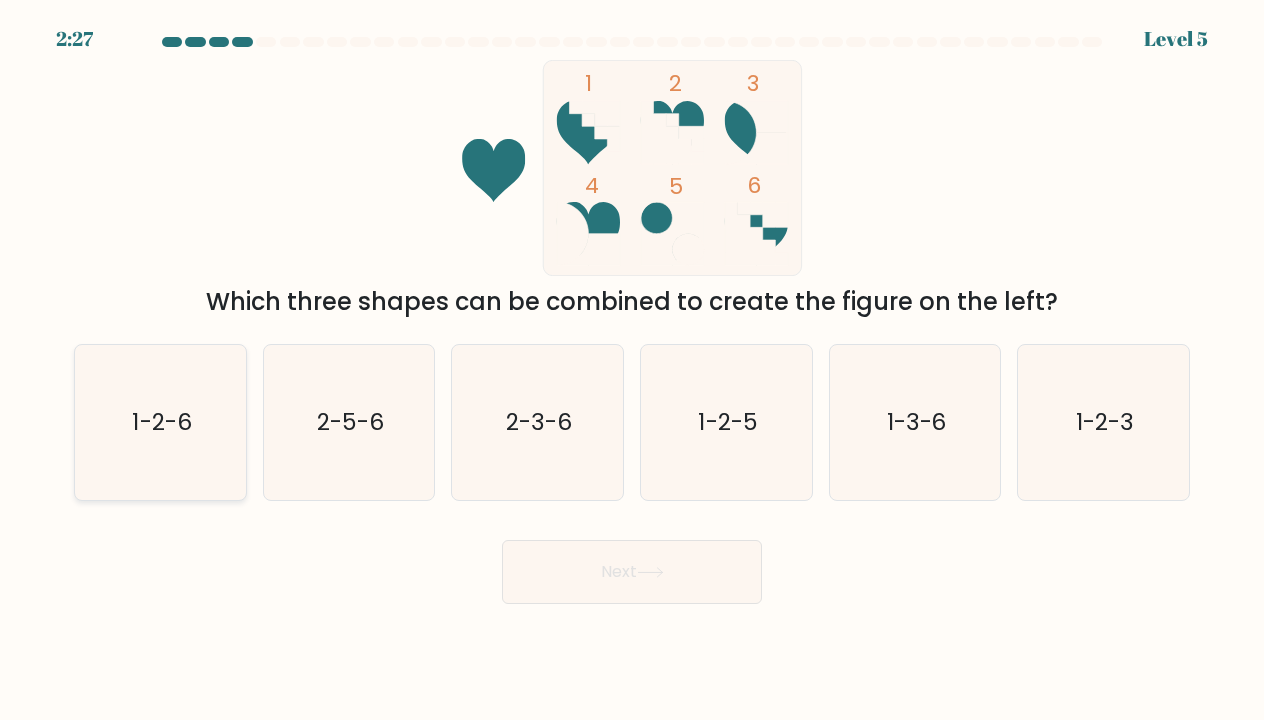 click on "1-2-6" 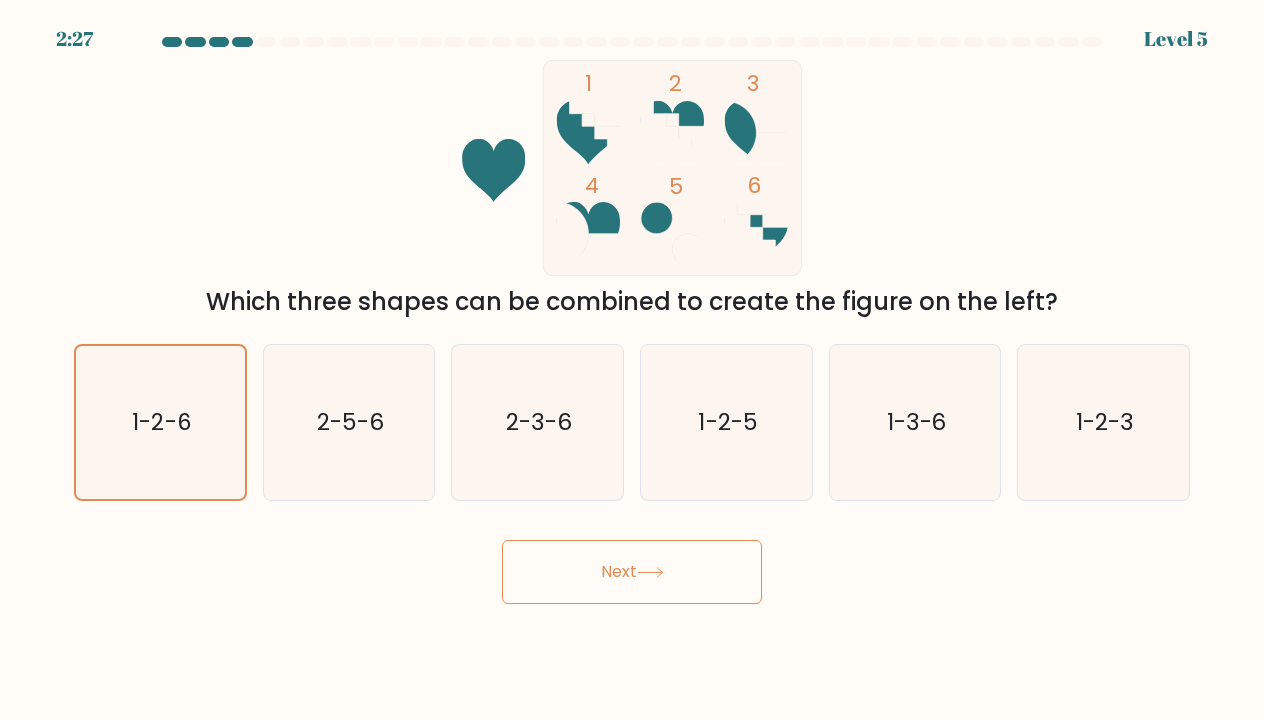 click 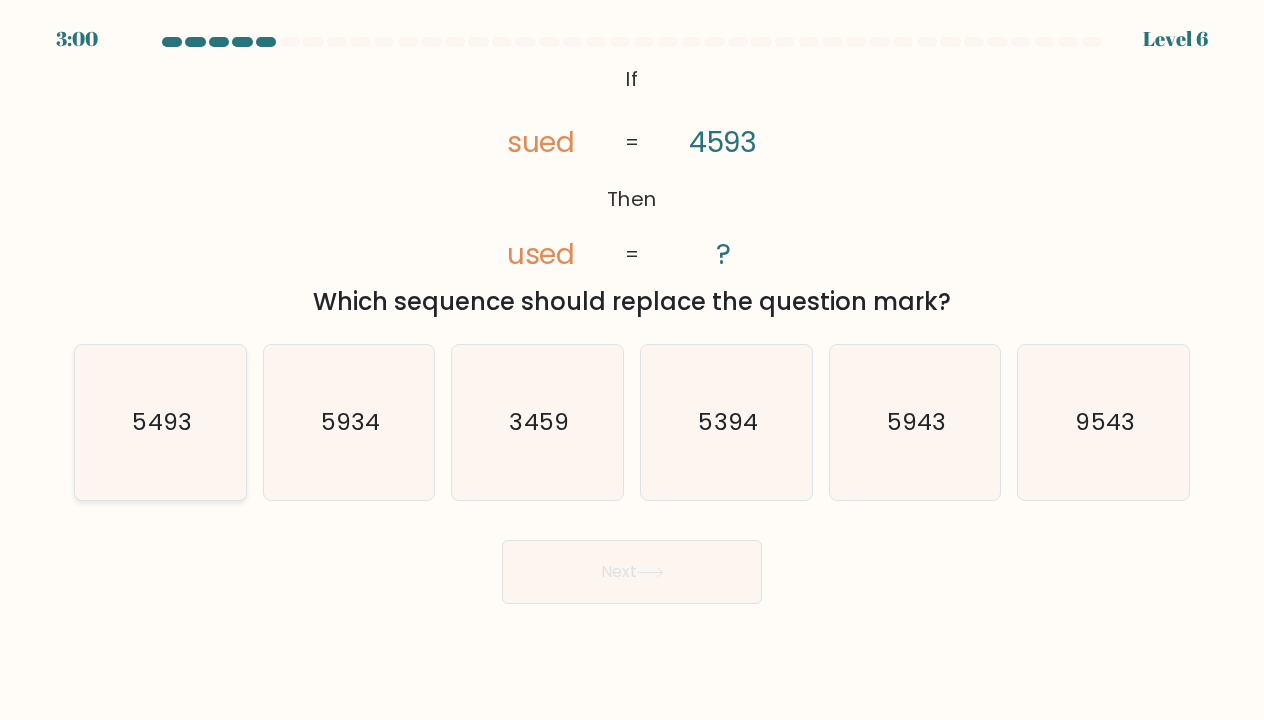 click on "5493" 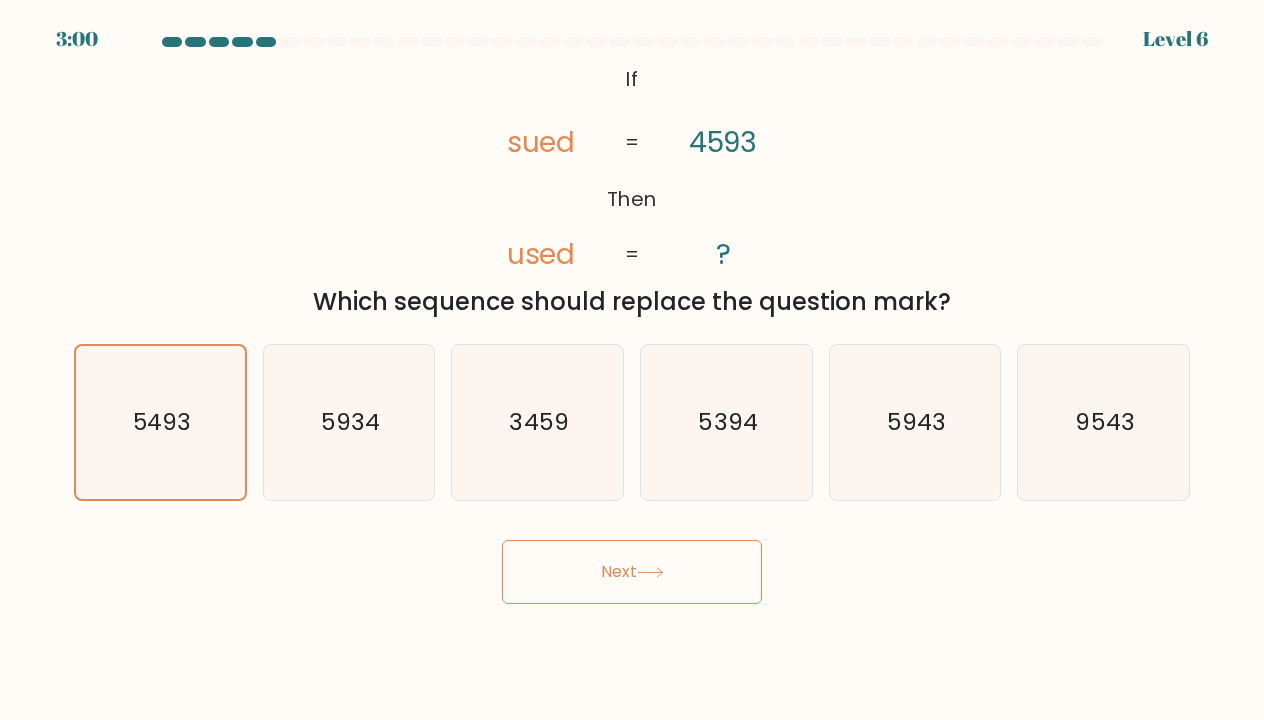 click on "Next" at bounding box center [632, 572] 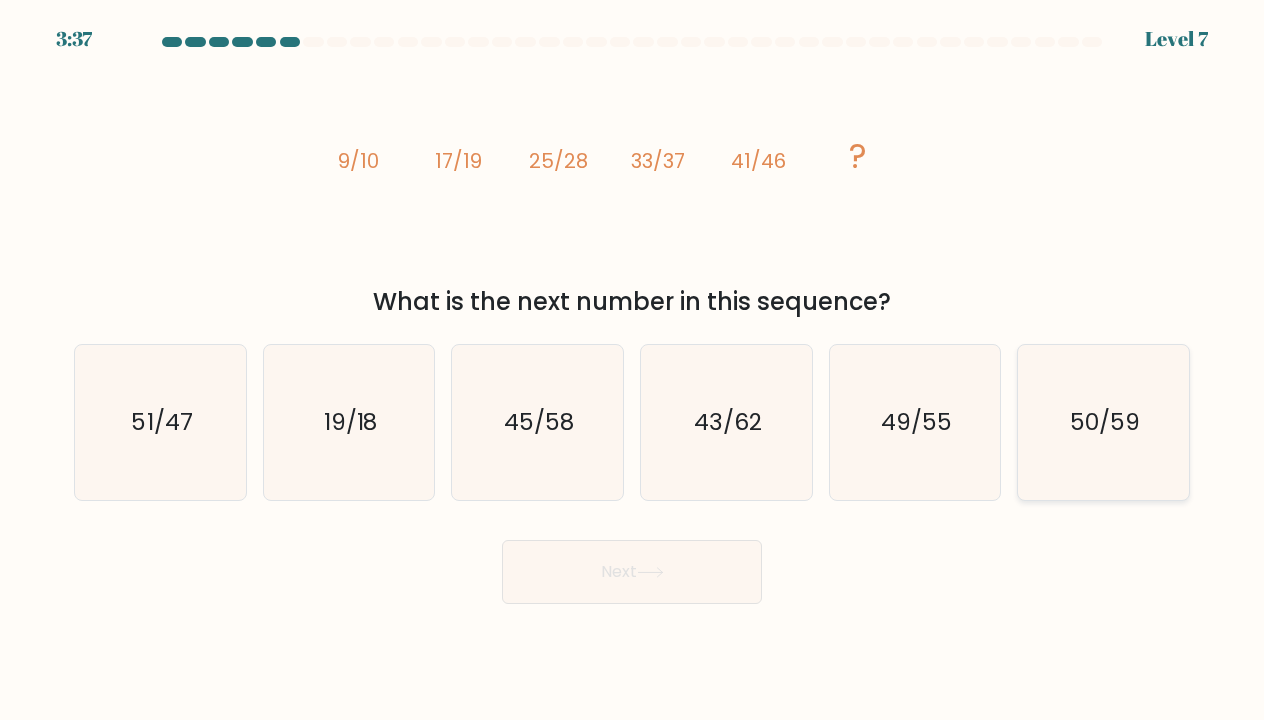 click on "50/59" 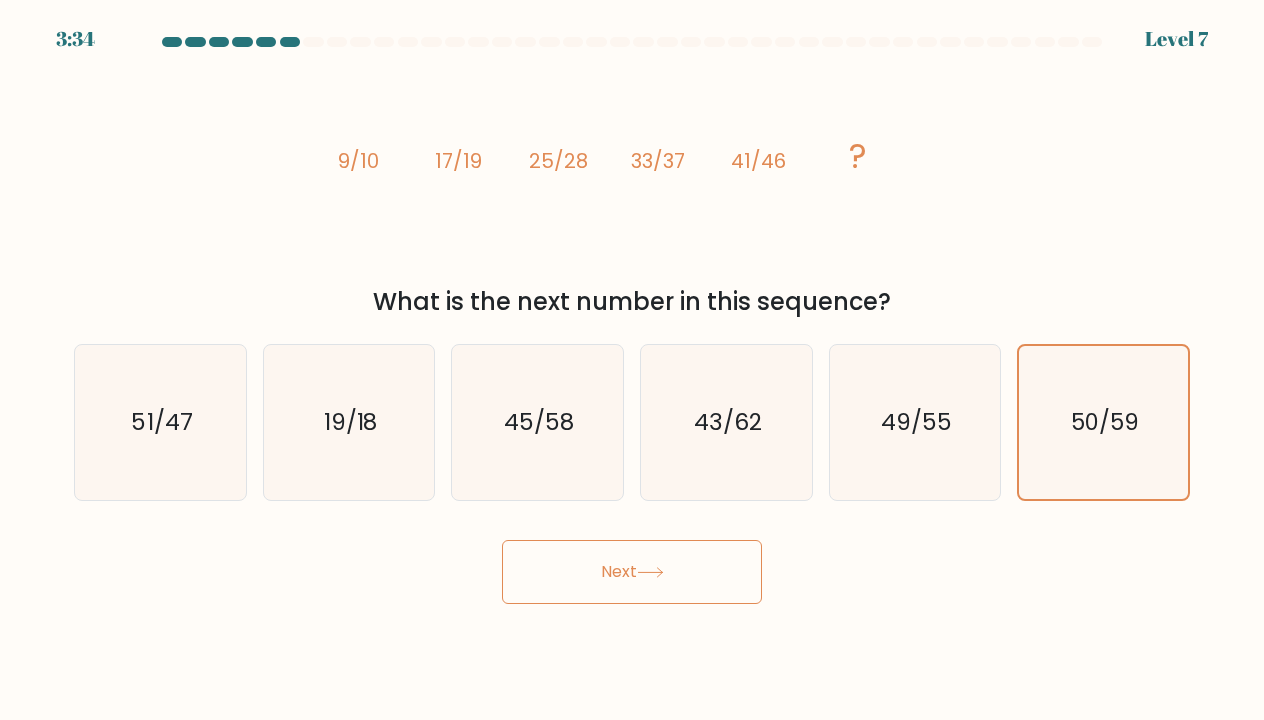 click on "Next" at bounding box center [632, 572] 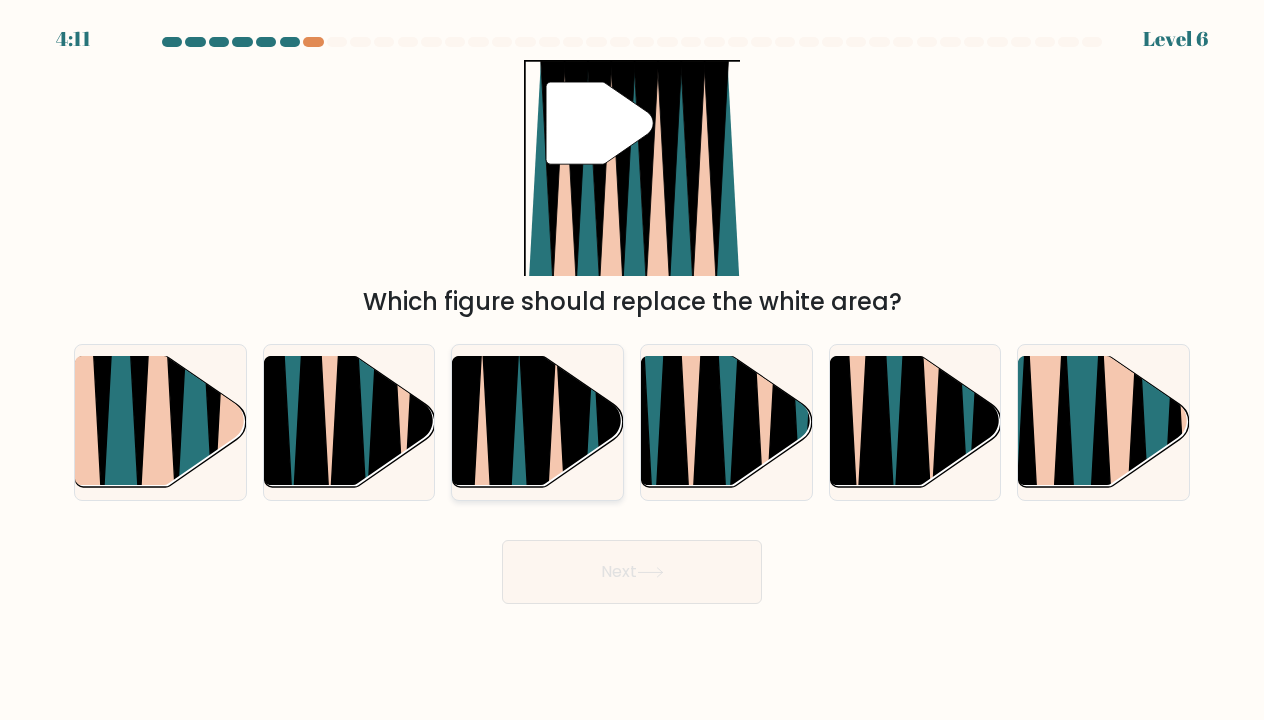 click 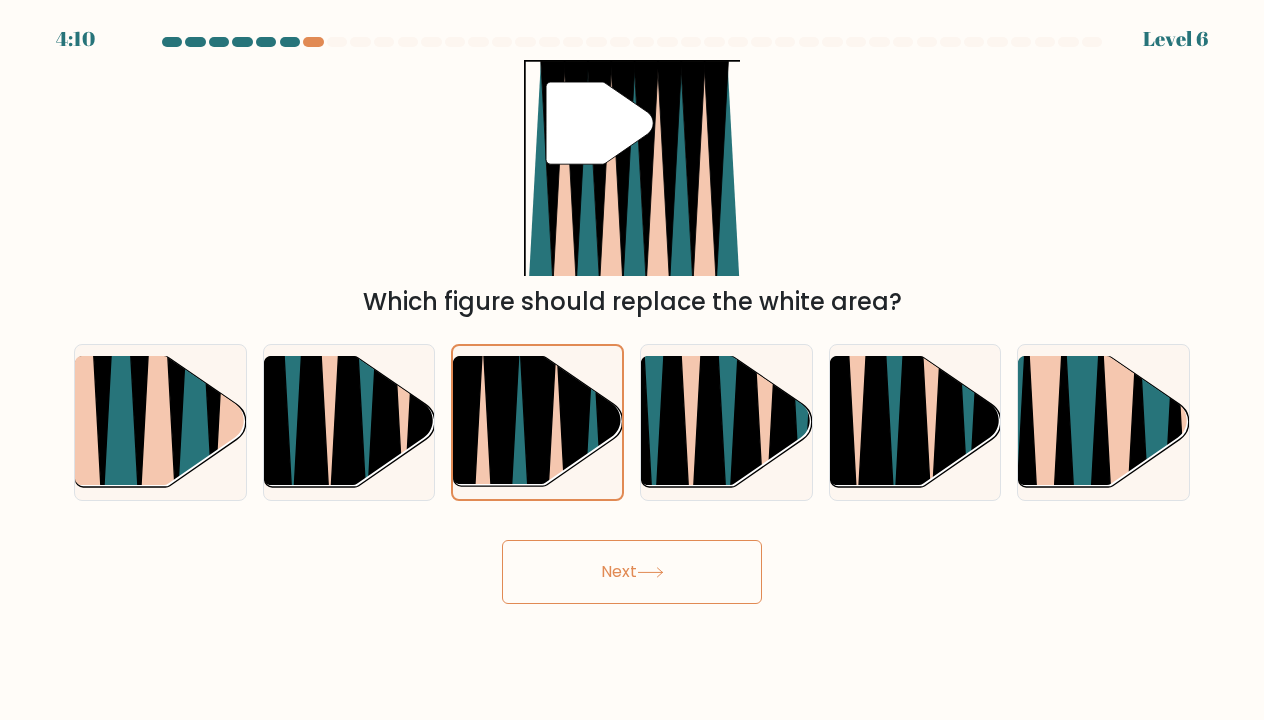 click on "Next" at bounding box center [632, 572] 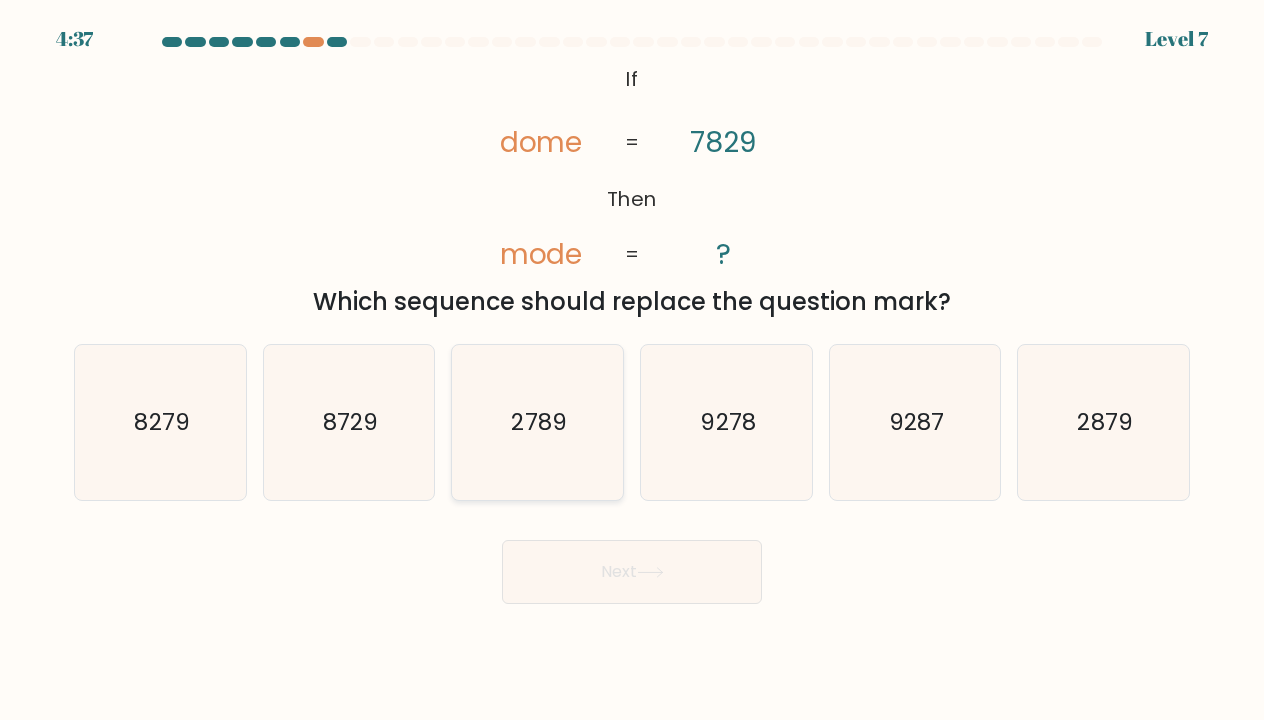 click on "2789" 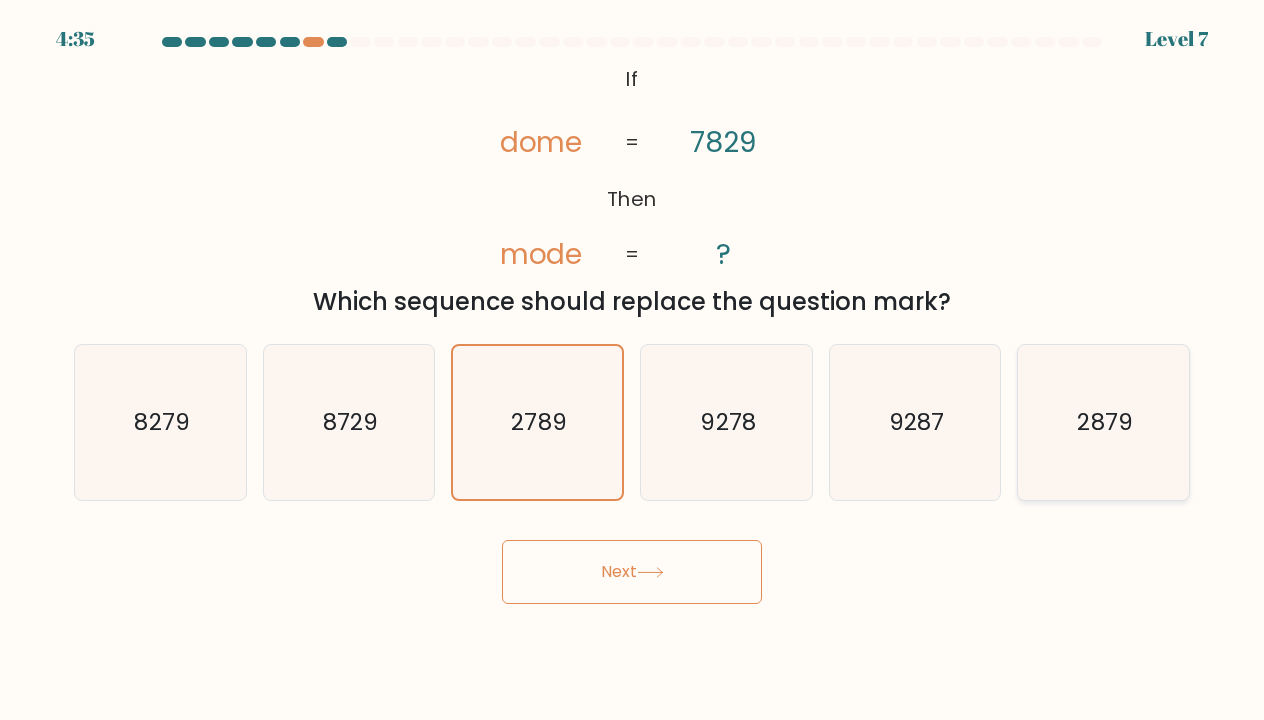 click on "2879" 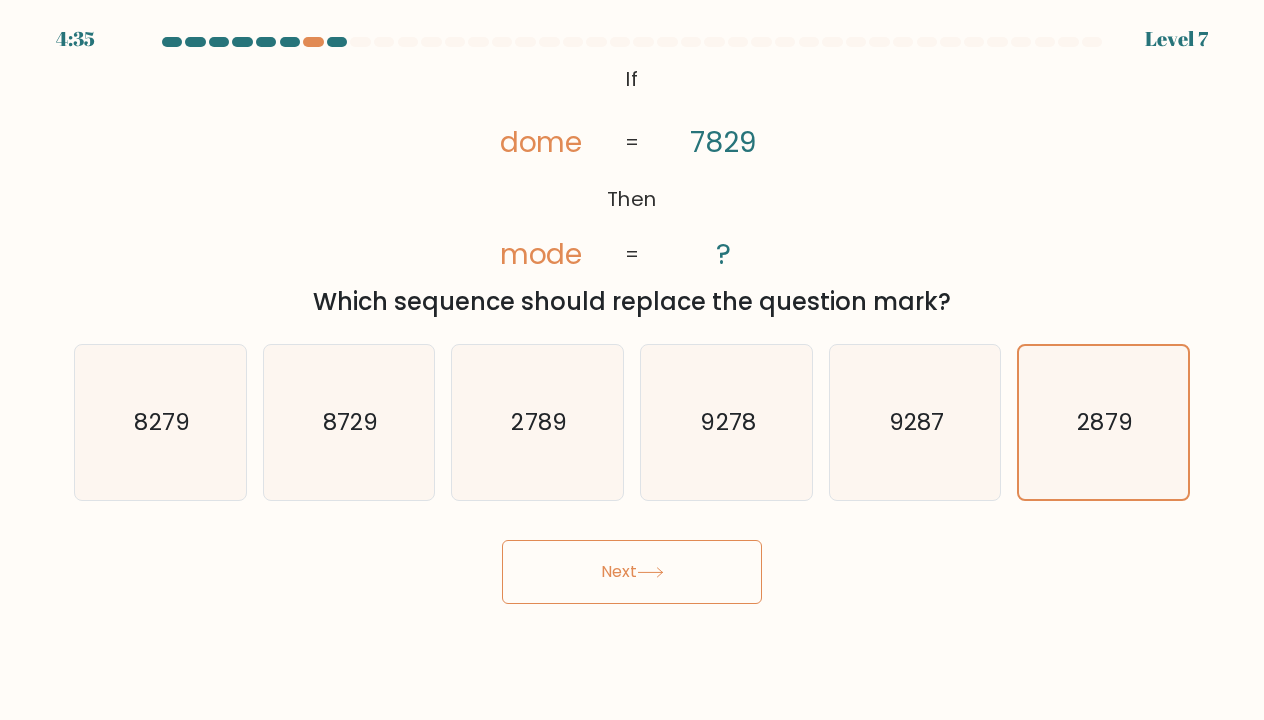 click on "Next" at bounding box center [632, 572] 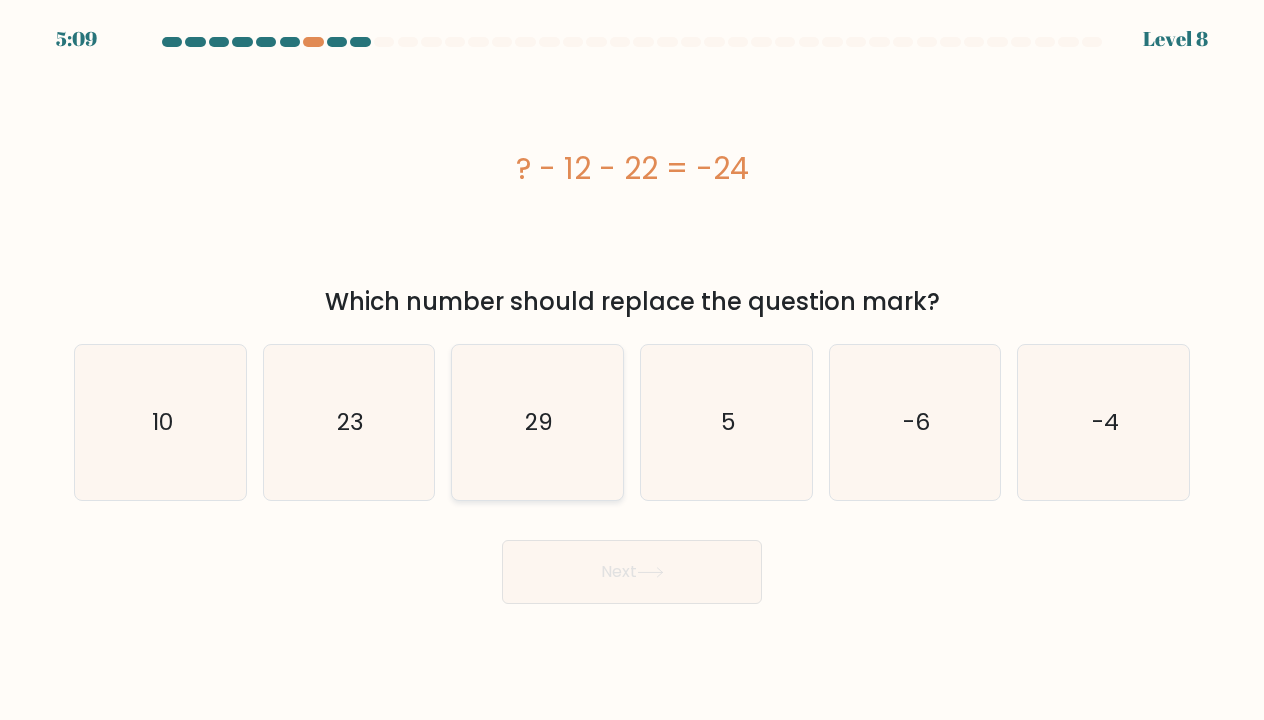 click on "29" 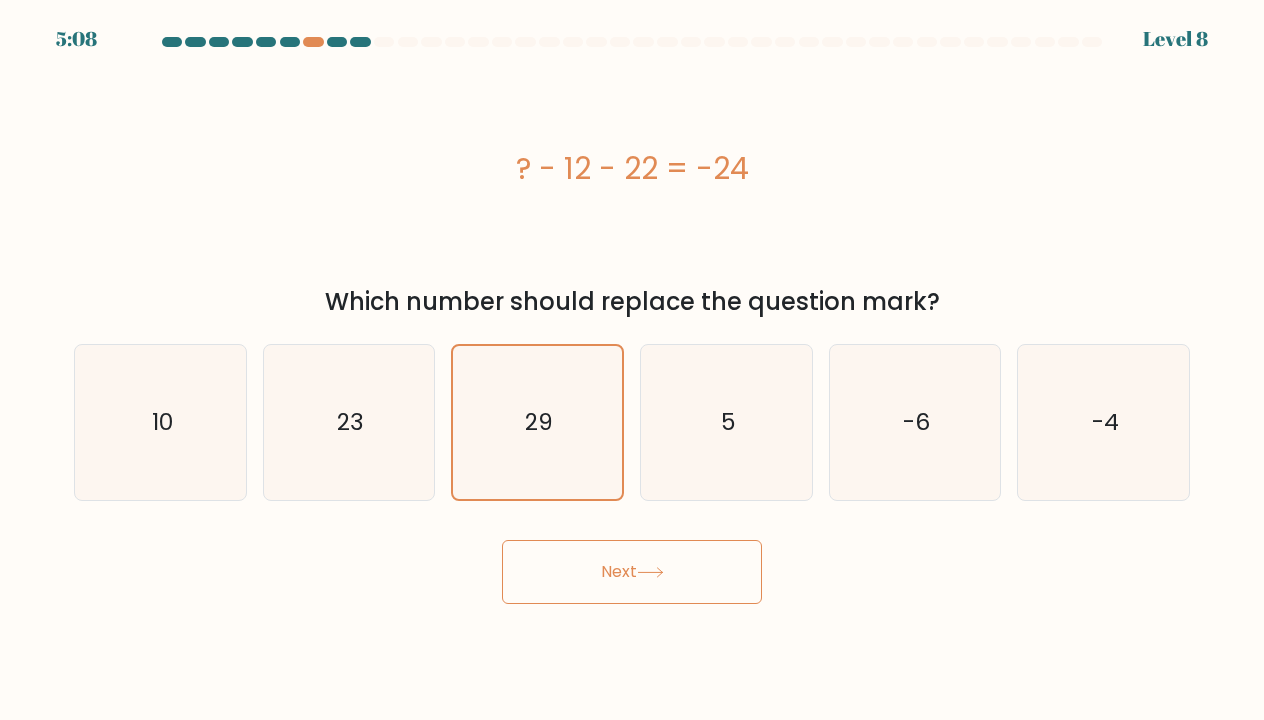 click 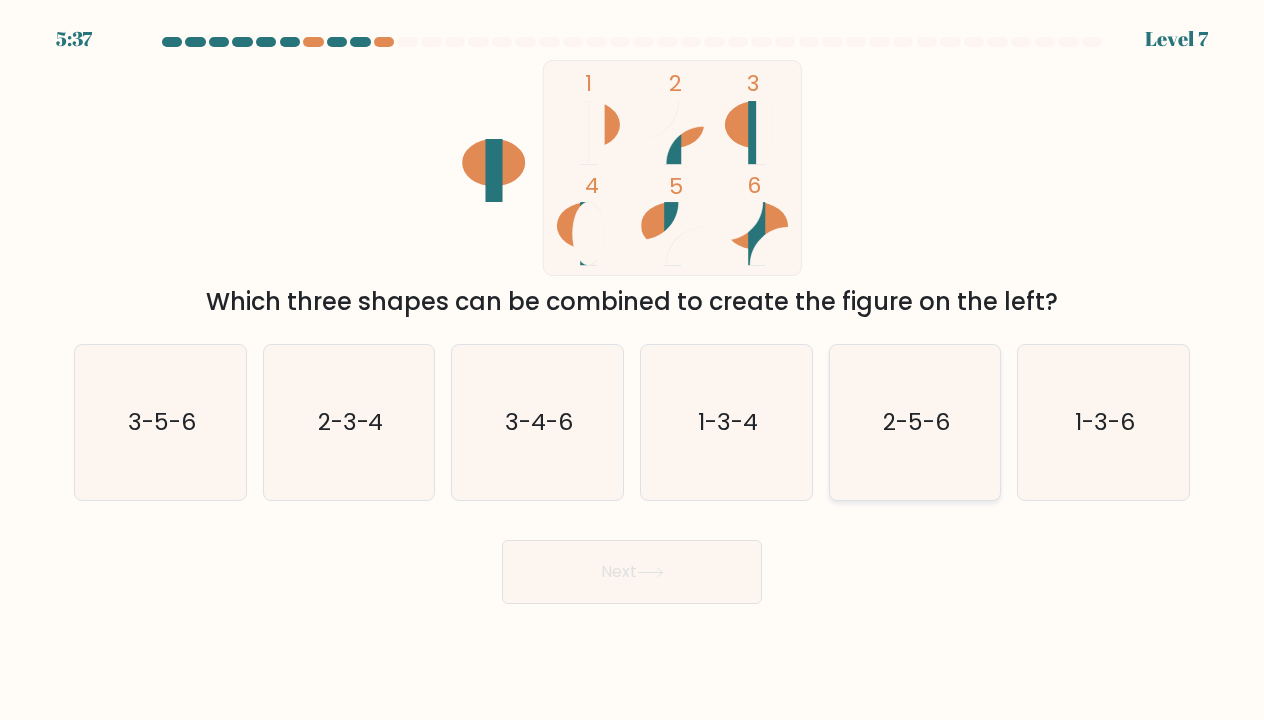 click on "2-5-6" 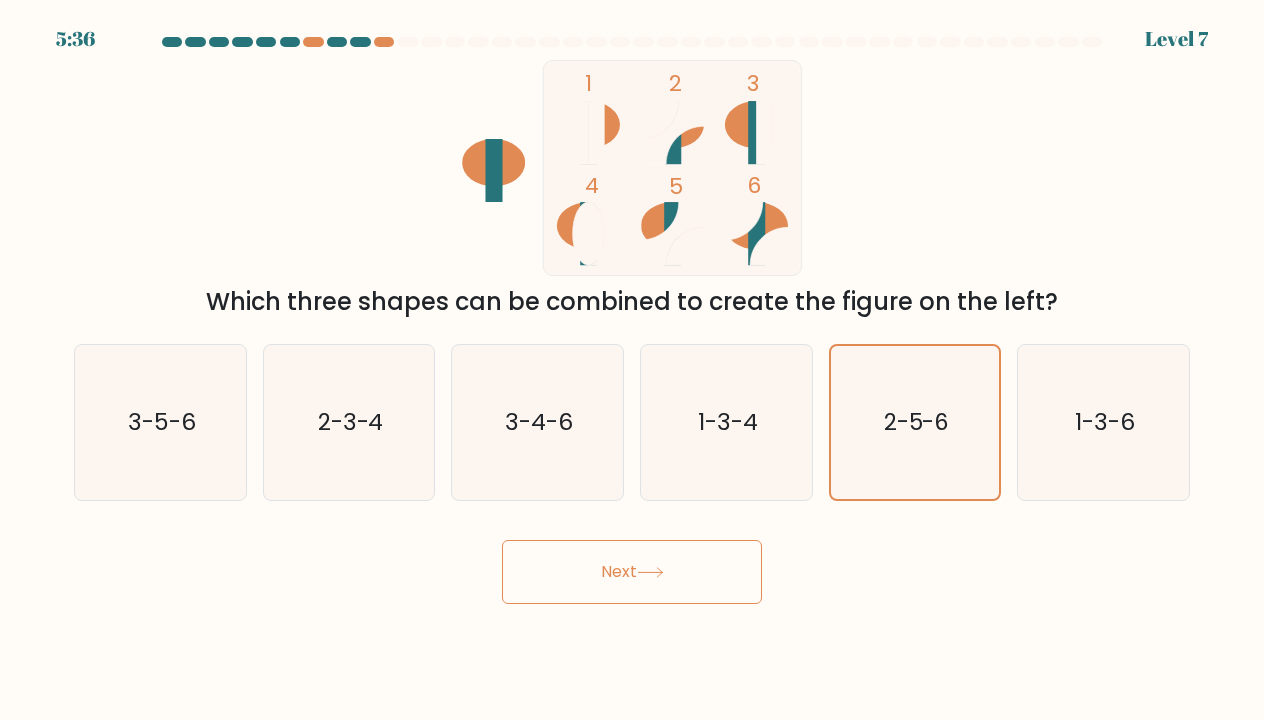 click 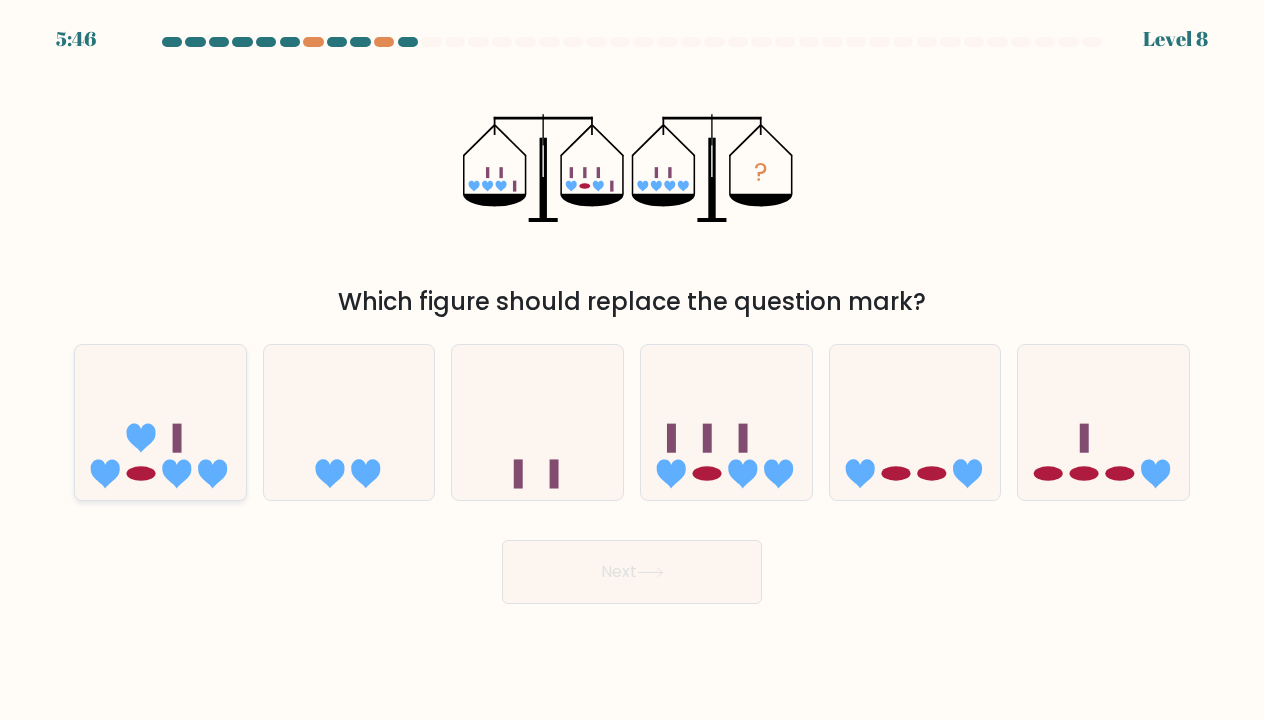 click 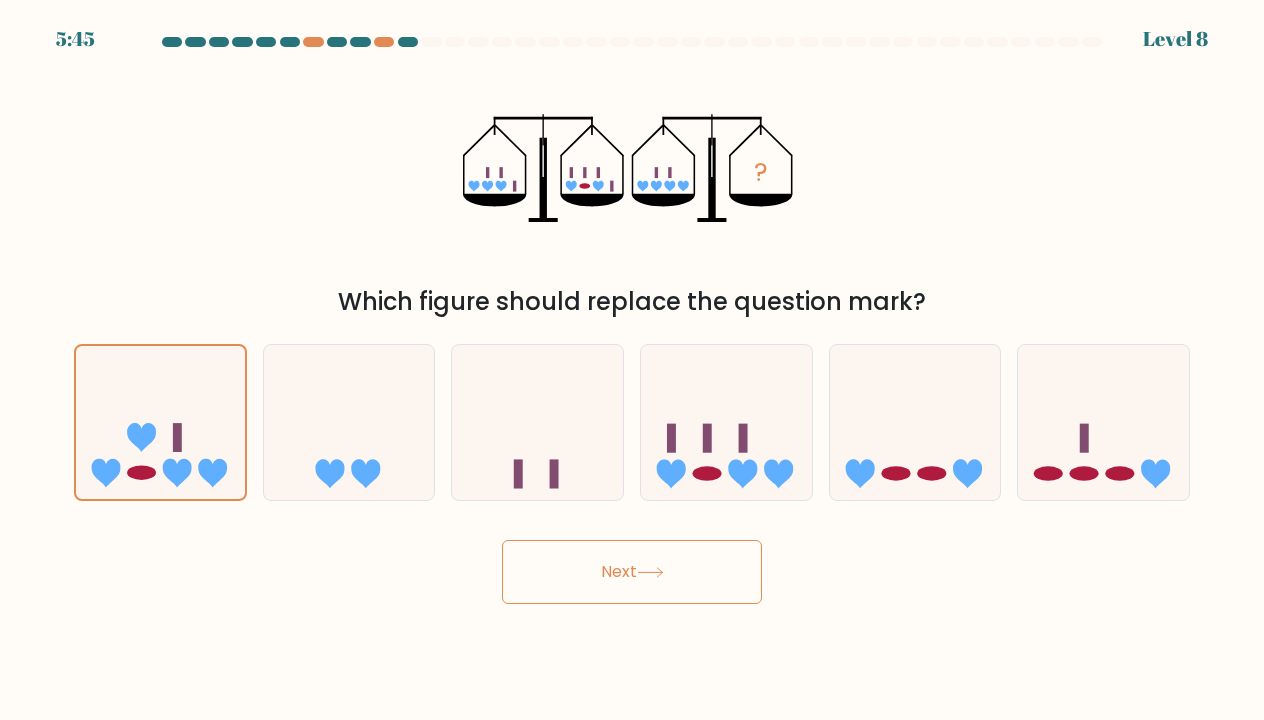 click on "Next" at bounding box center [632, 572] 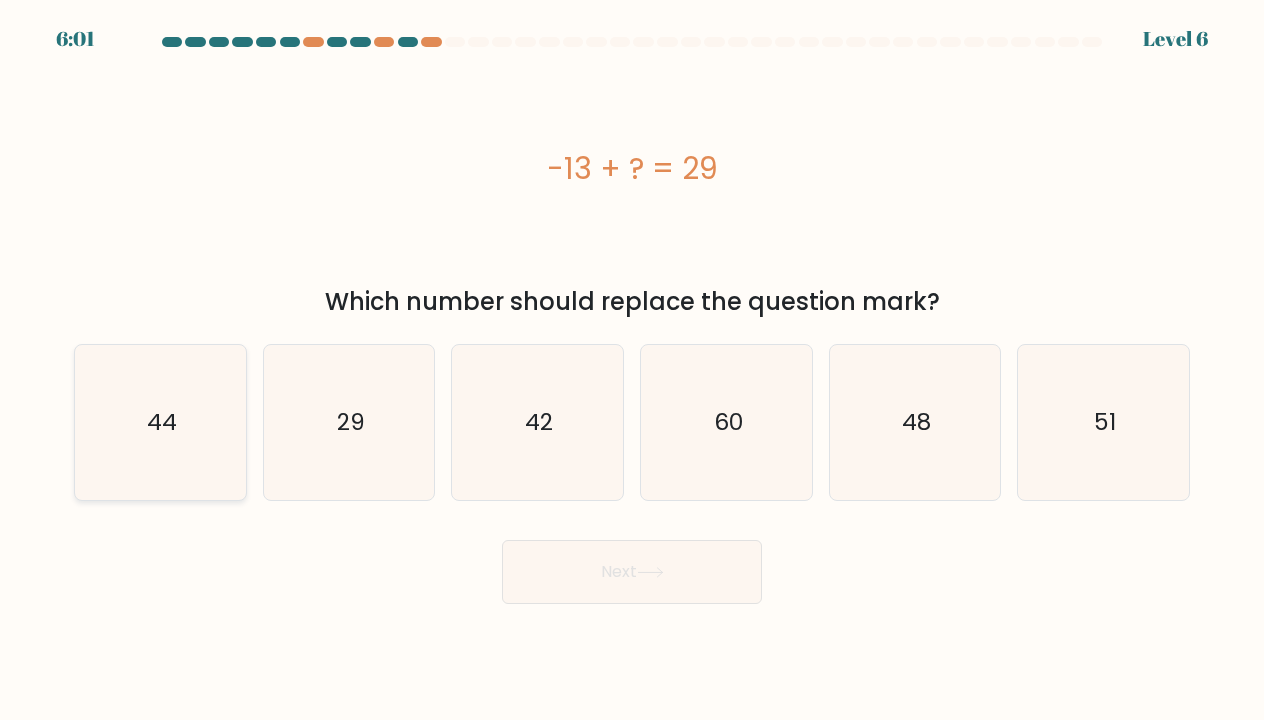 click on "44" 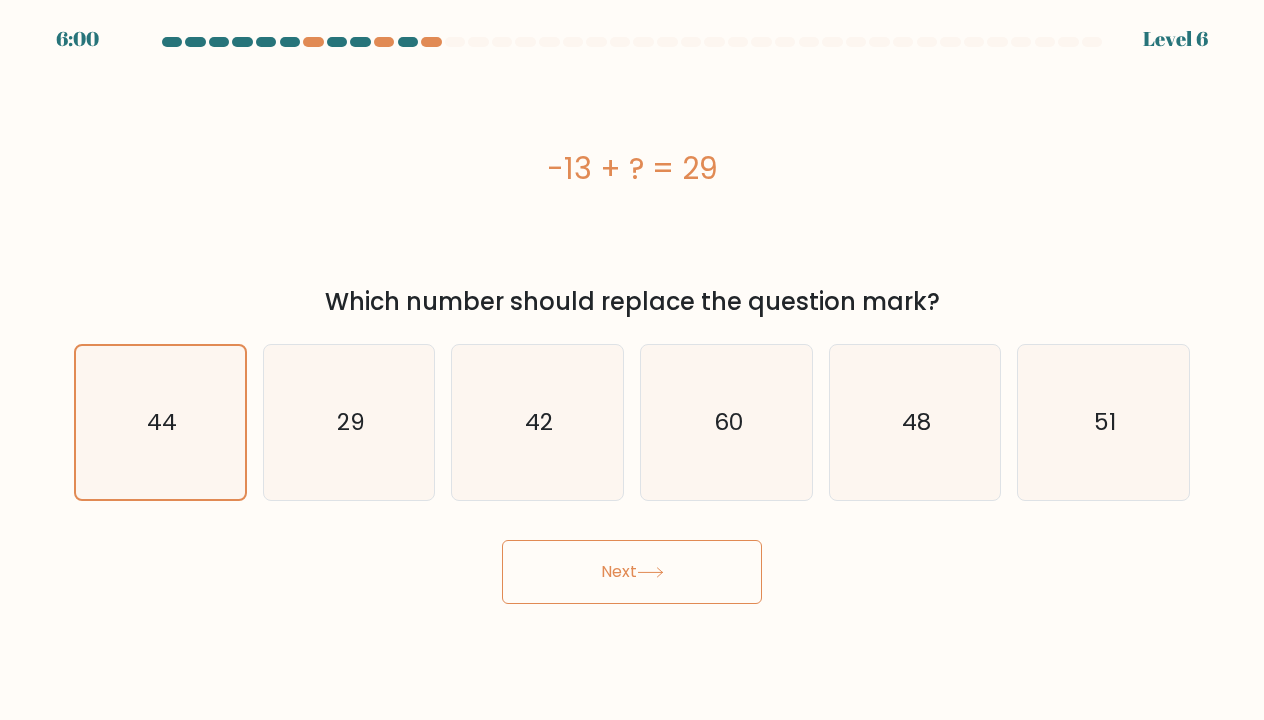 click on "Next" at bounding box center (632, 572) 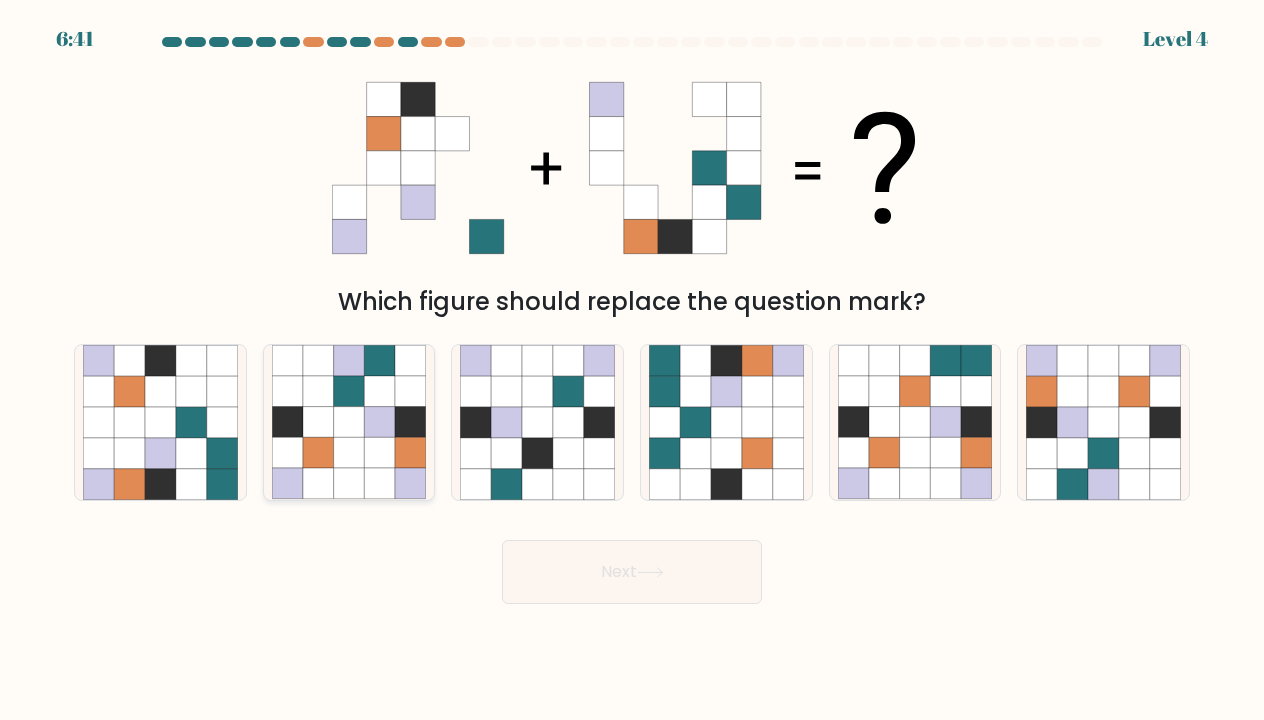 drag, startPoint x: 317, startPoint y: 407, endPoint x: 336, endPoint y: 403, distance: 19.416489 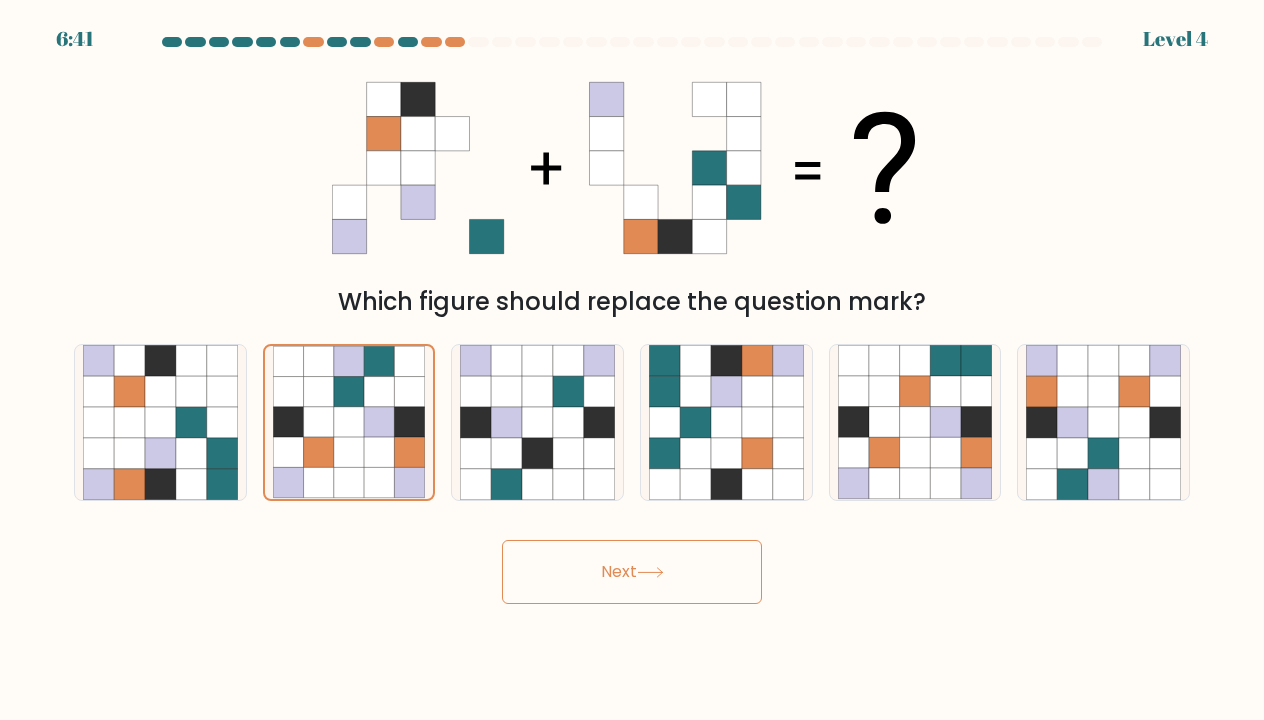 click on "Next" at bounding box center [632, 572] 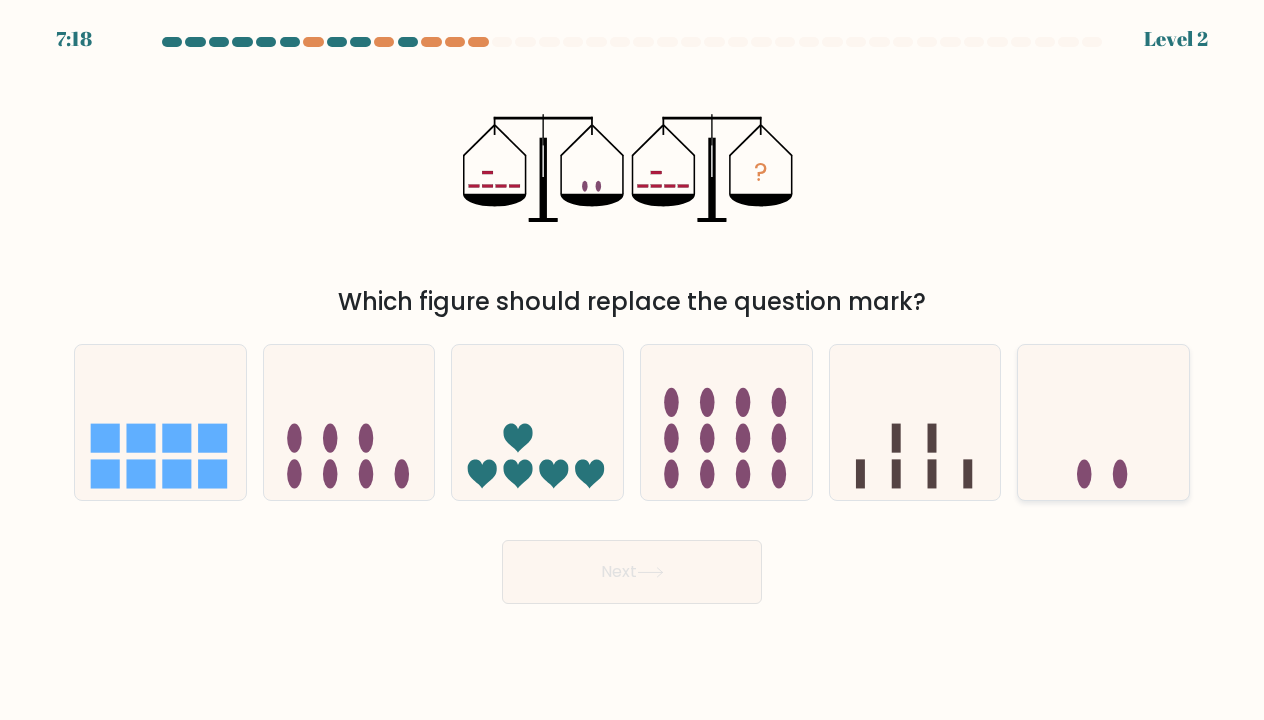 click 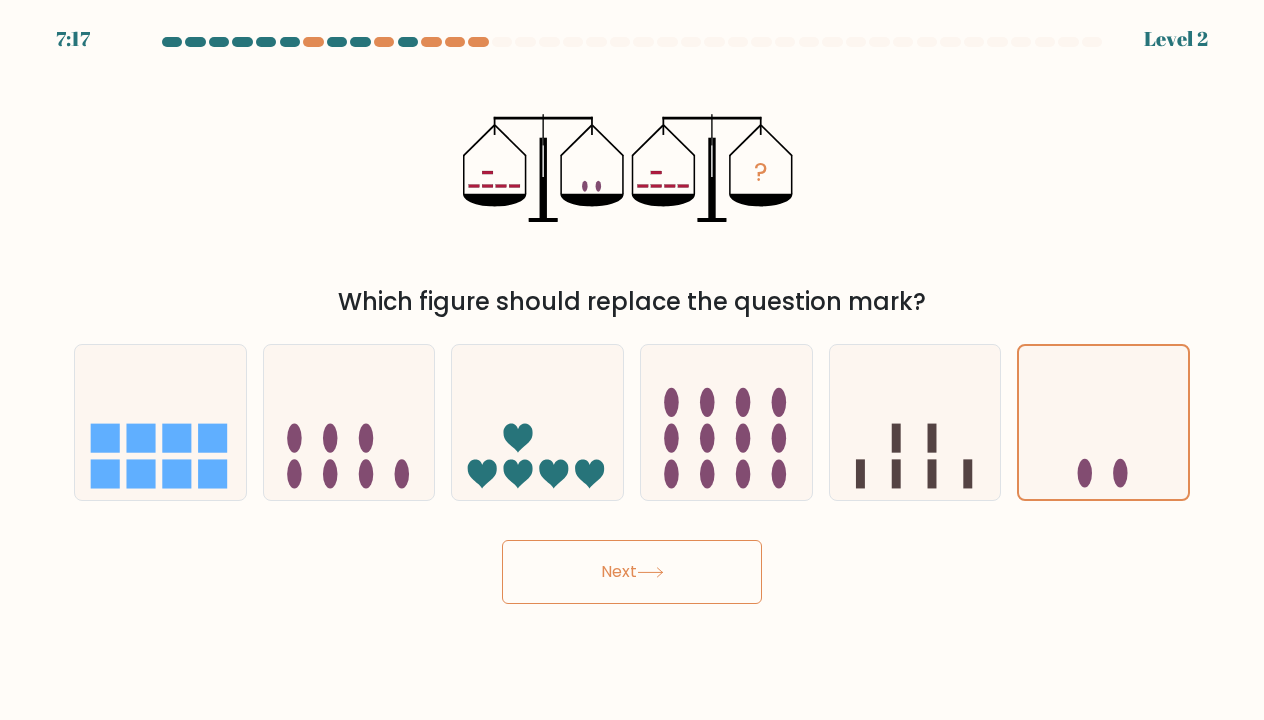 click on "Next" at bounding box center [632, 572] 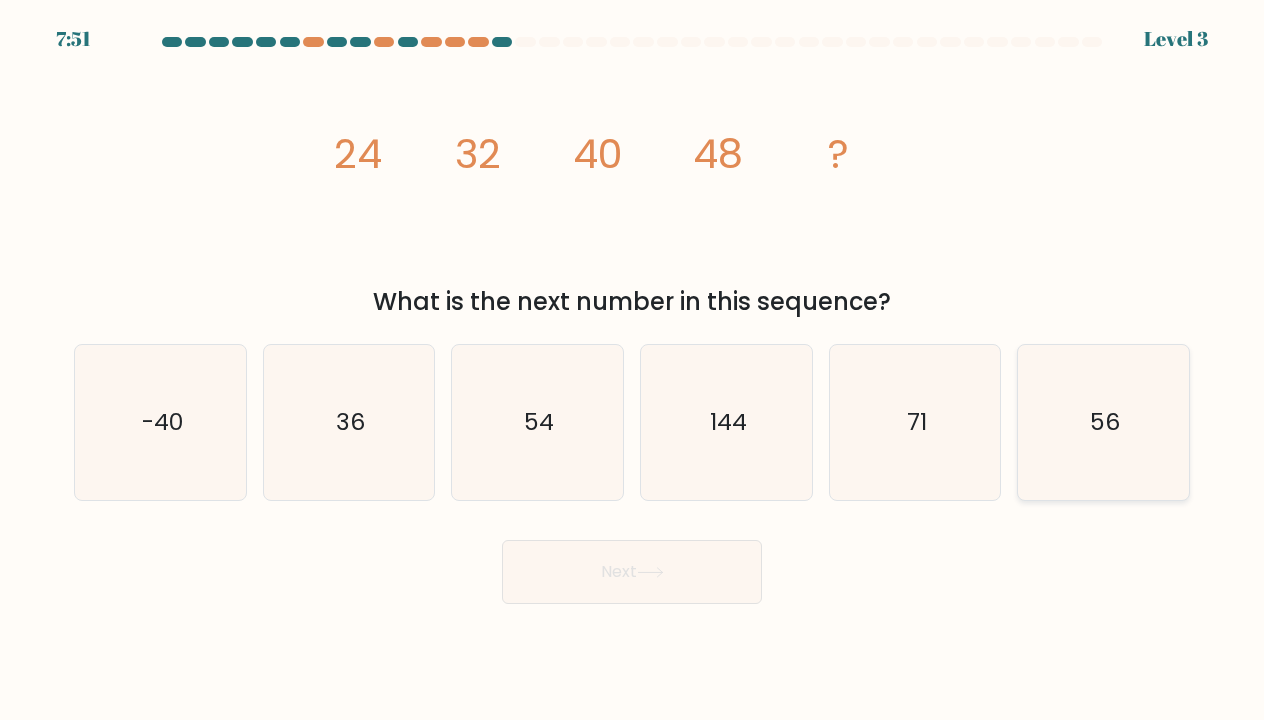click on "56" 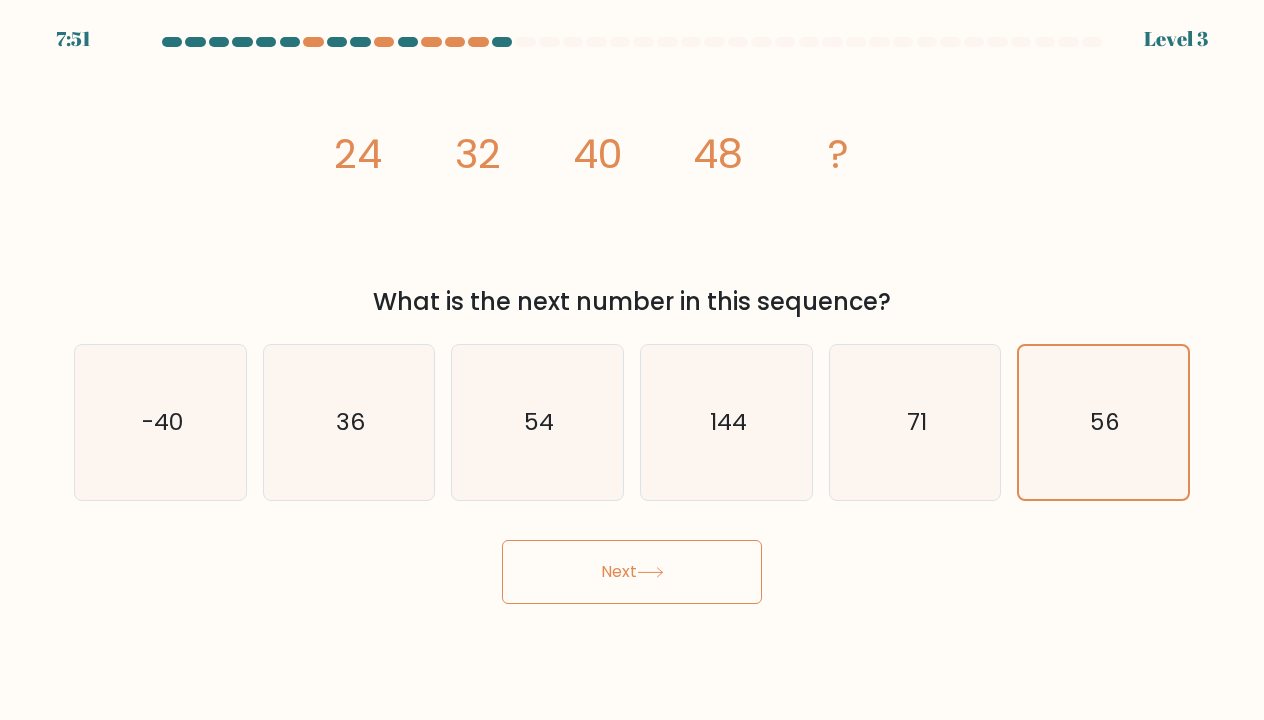 click on "Next" at bounding box center [632, 572] 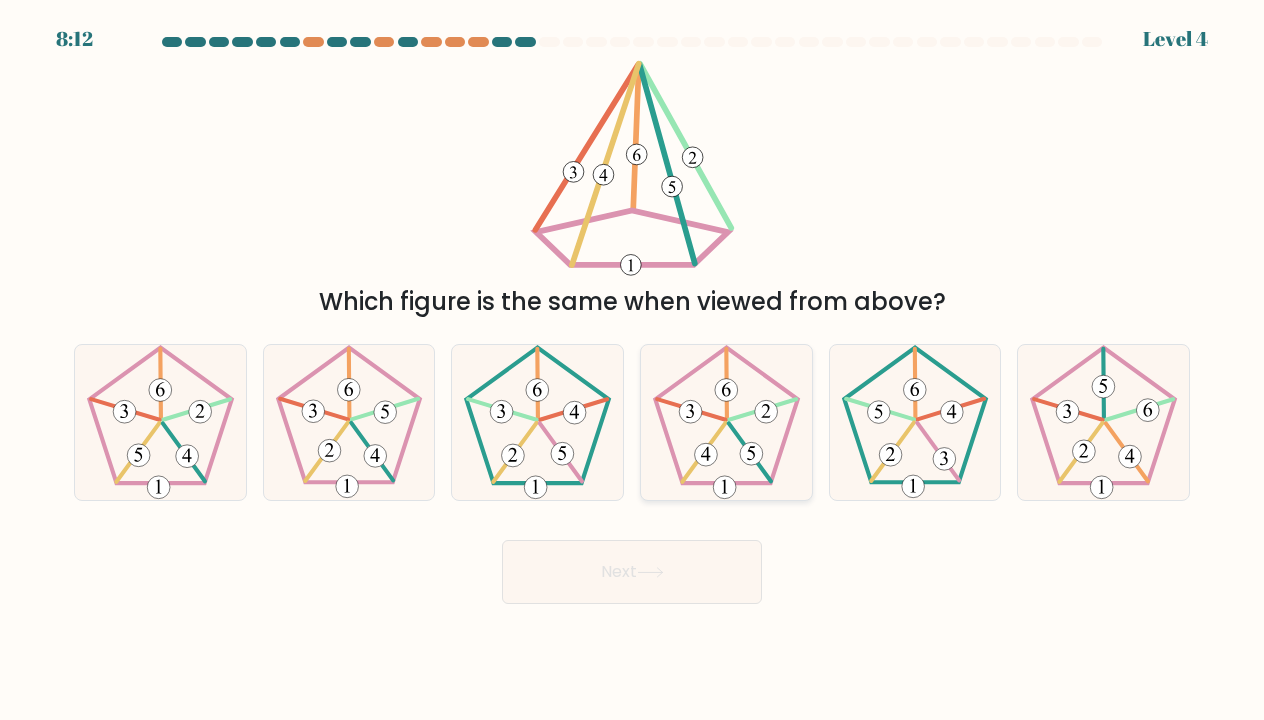 click 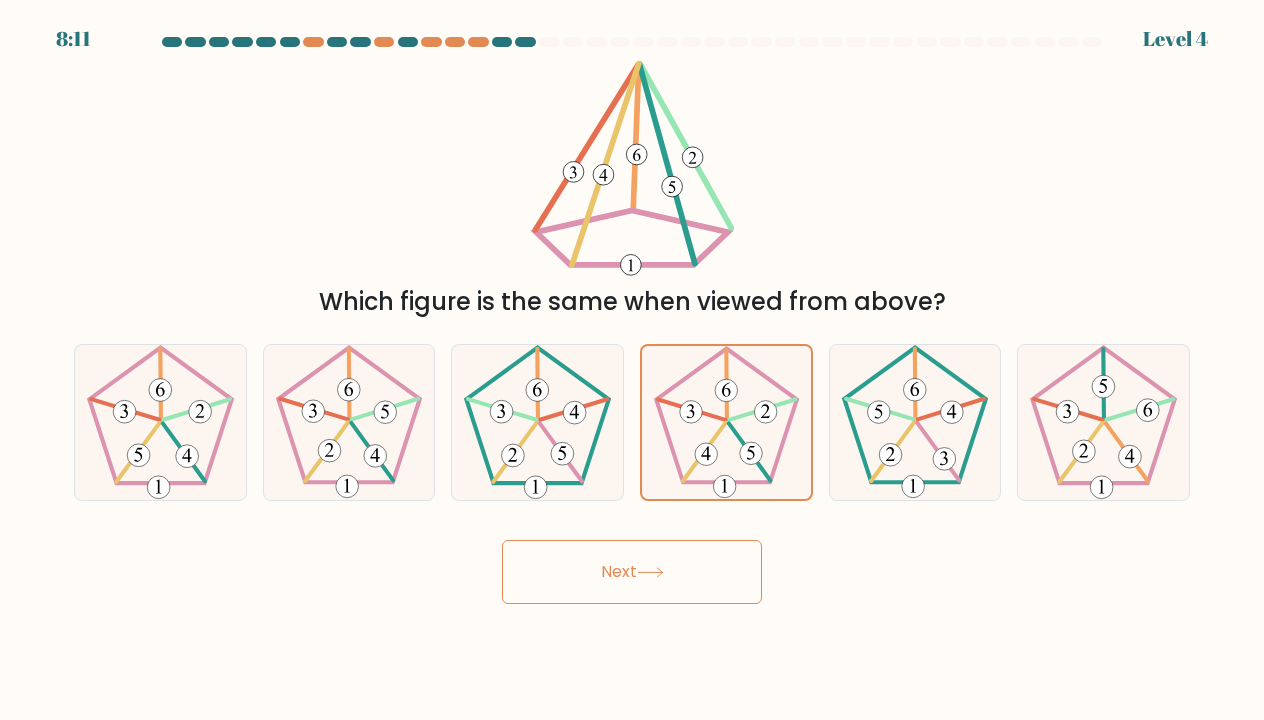 click on "Next" at bounding box center (632, 572) 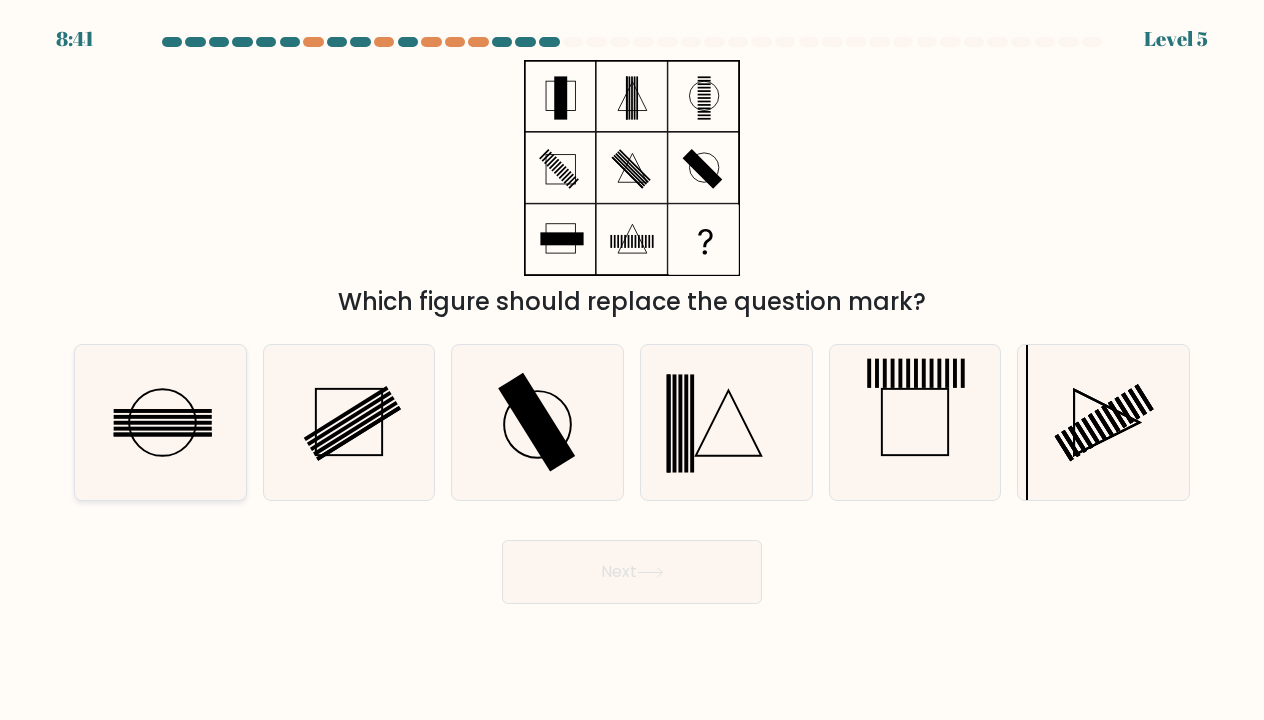 click 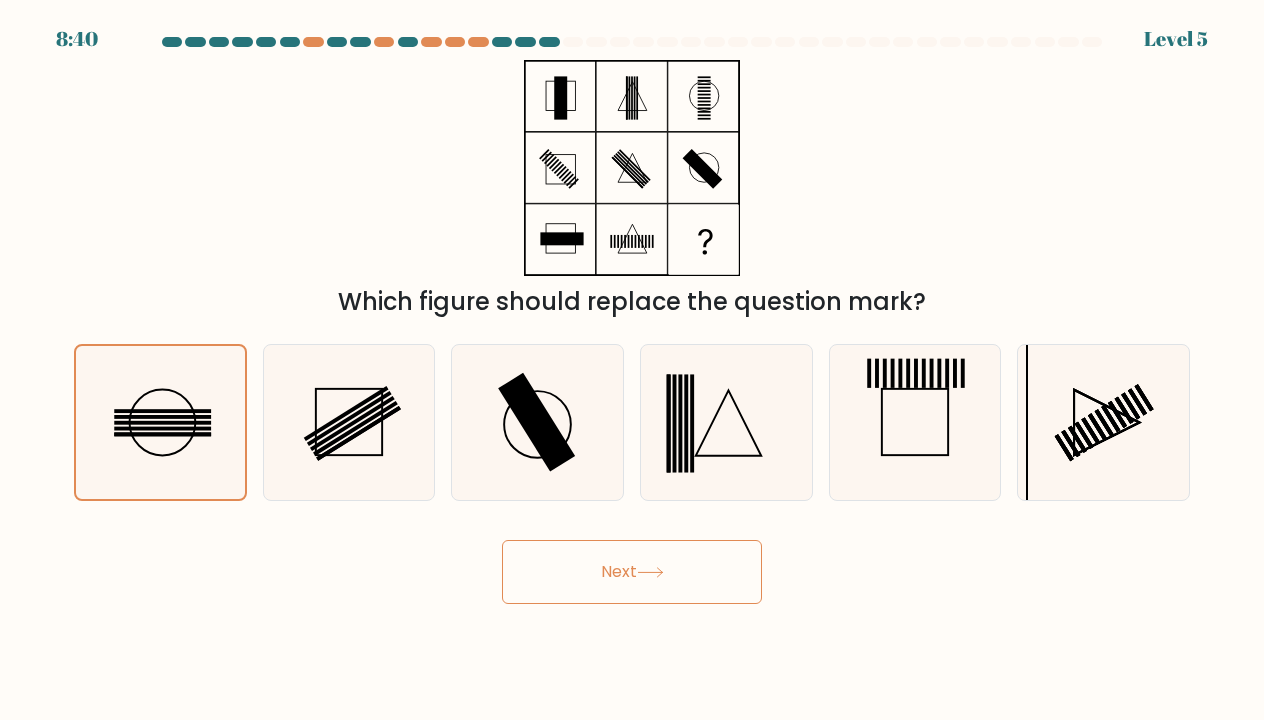 click on "Next" at bounding box center (632, 572) 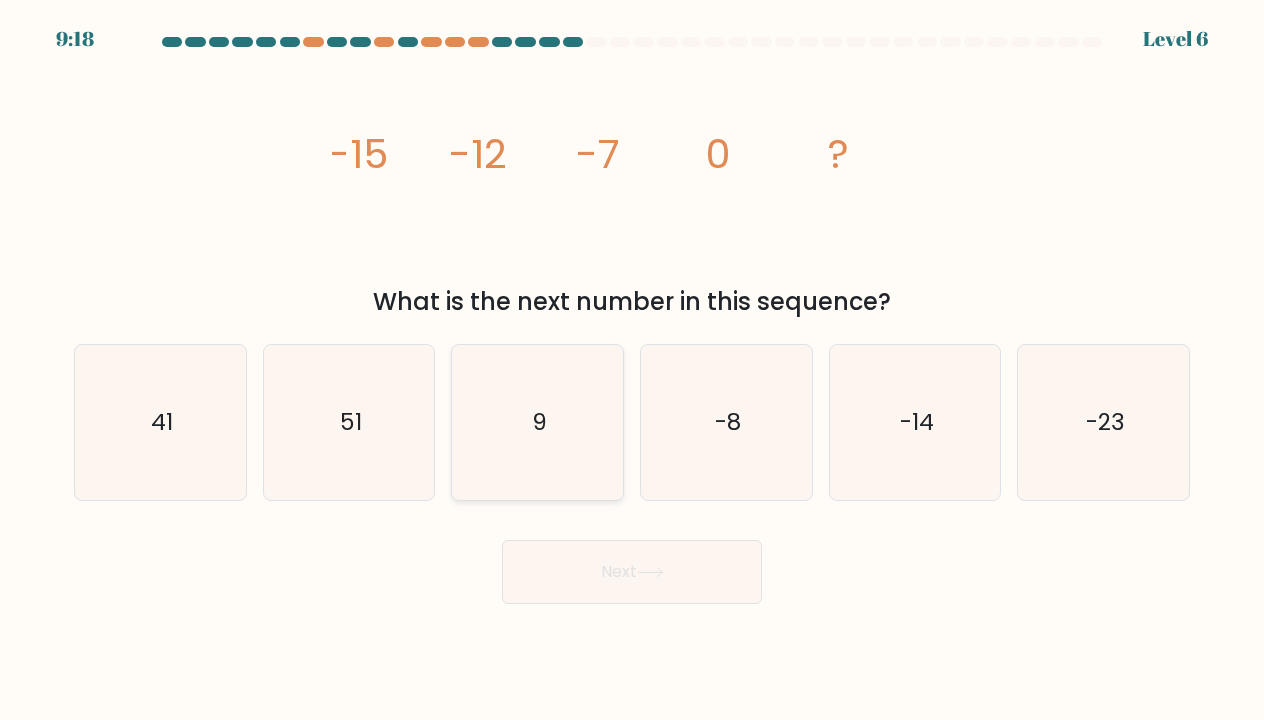 click on "9" 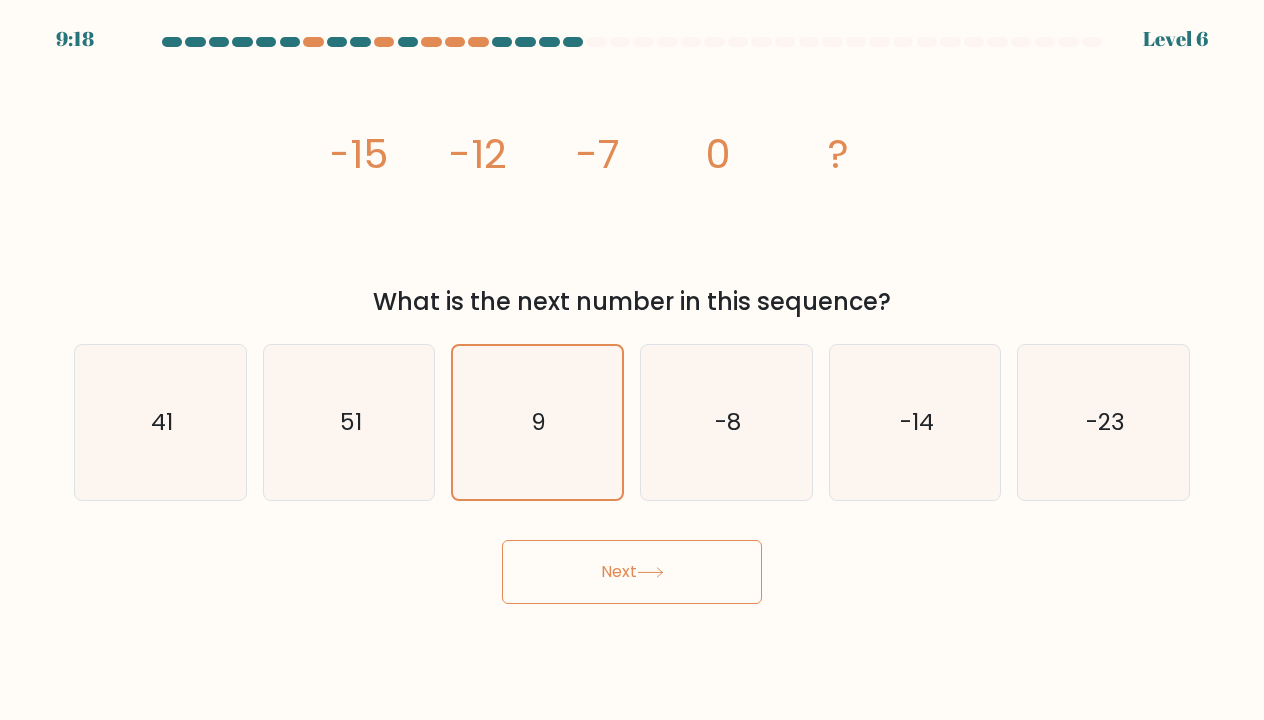 click on "Next" at bounding box center (632, 572) 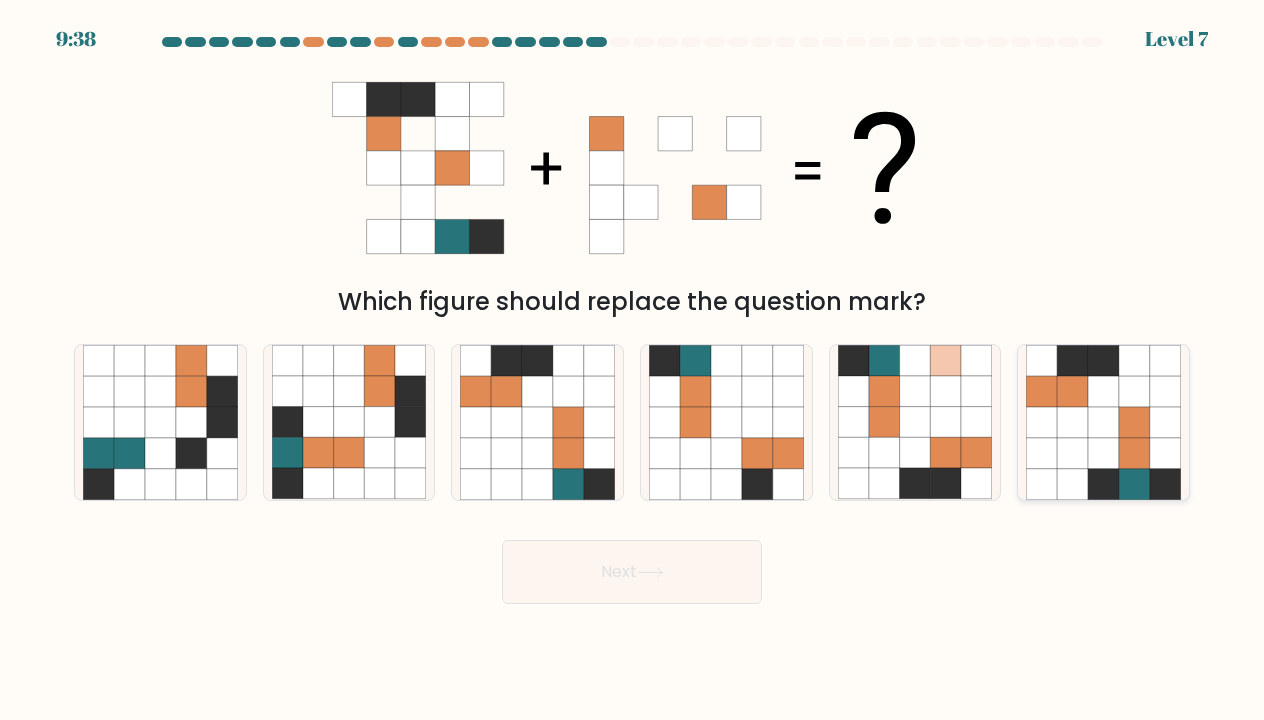 click 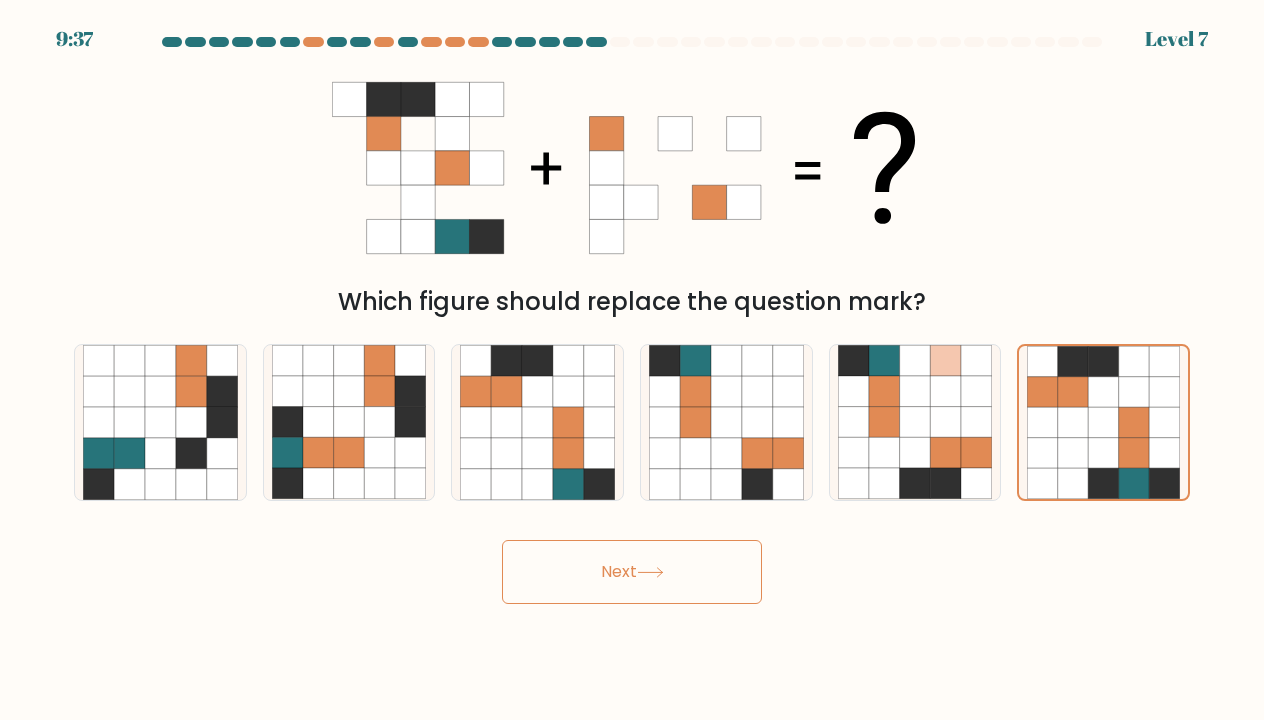 click on "Next" at bounding box center [632, 572] 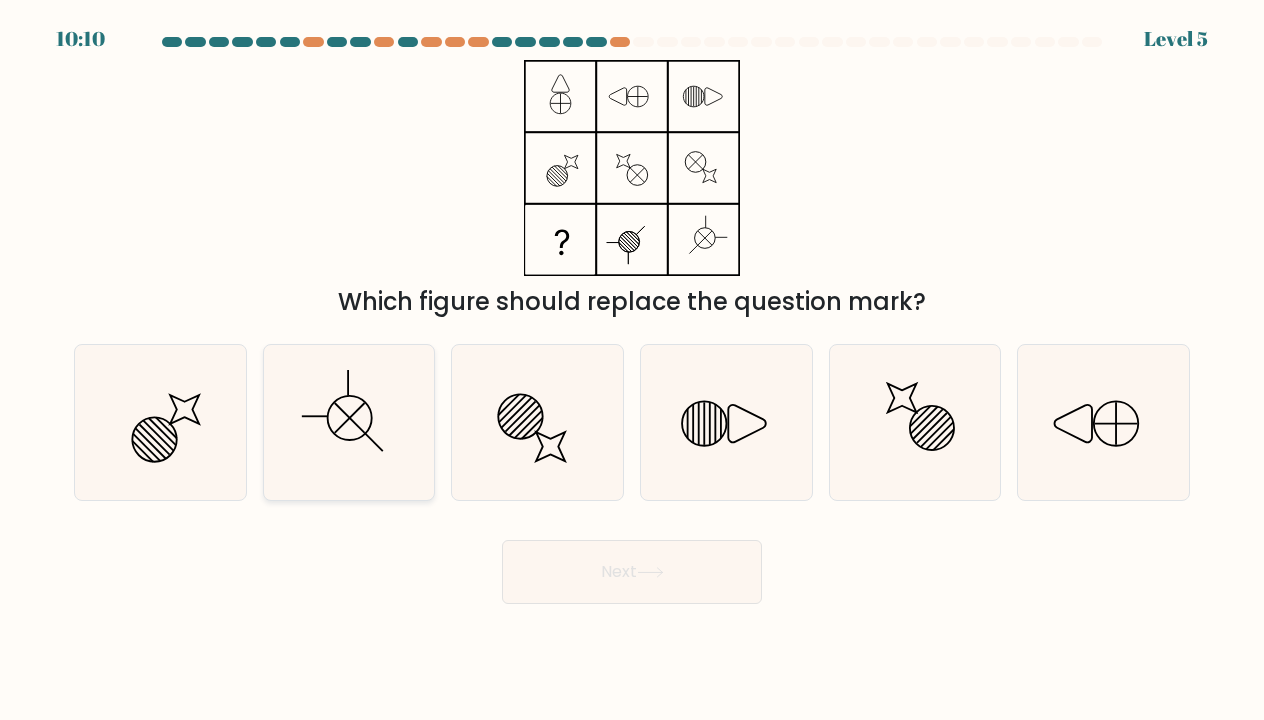 click 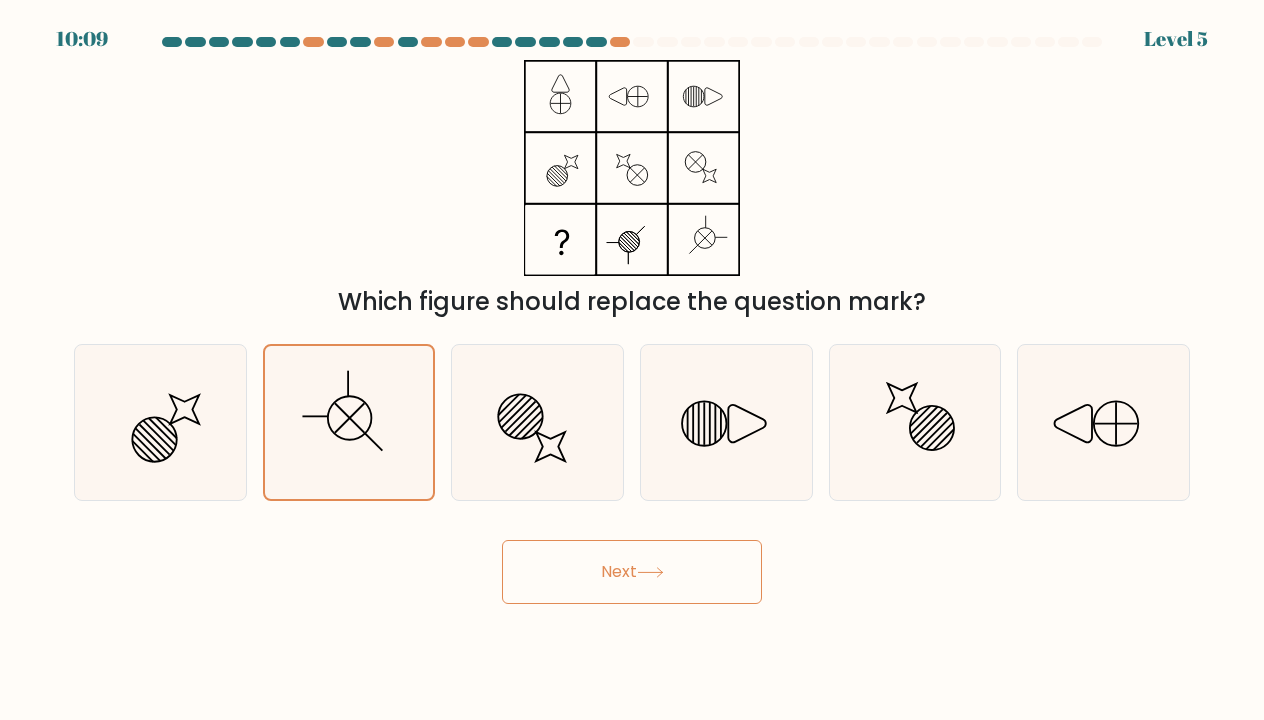 click on "Next" at bounding box center [632, 572] 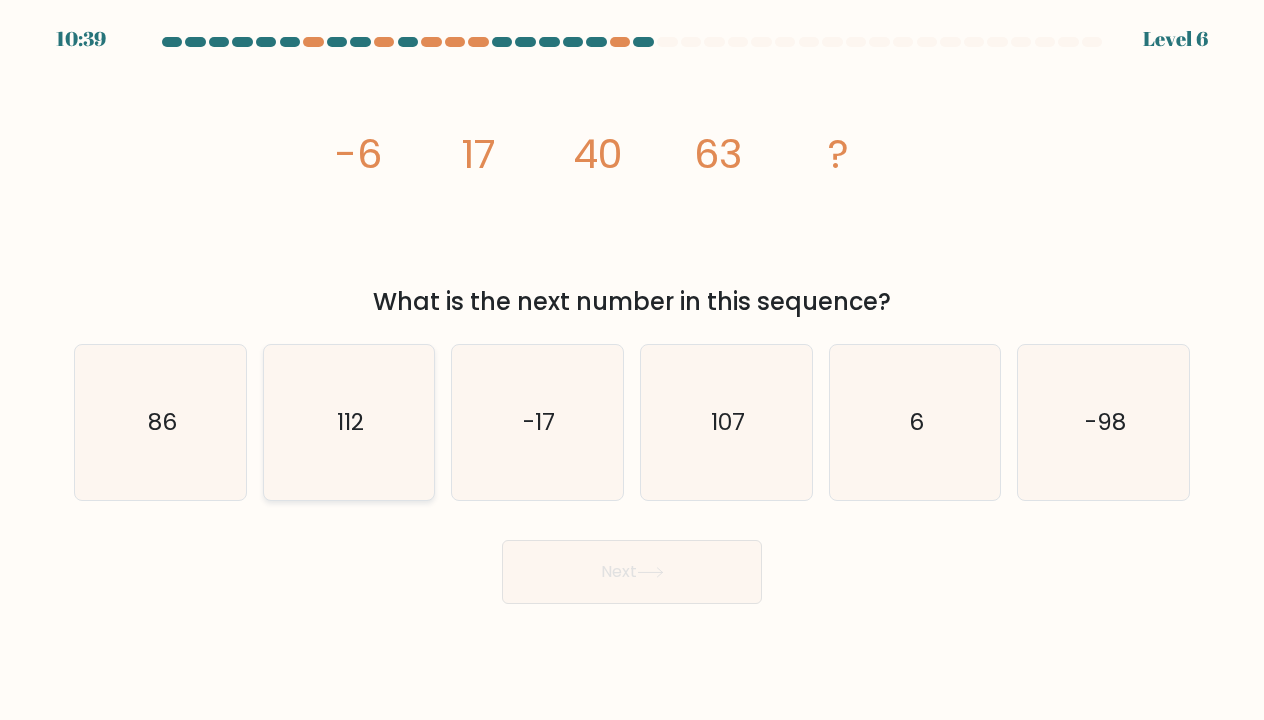click on "112" 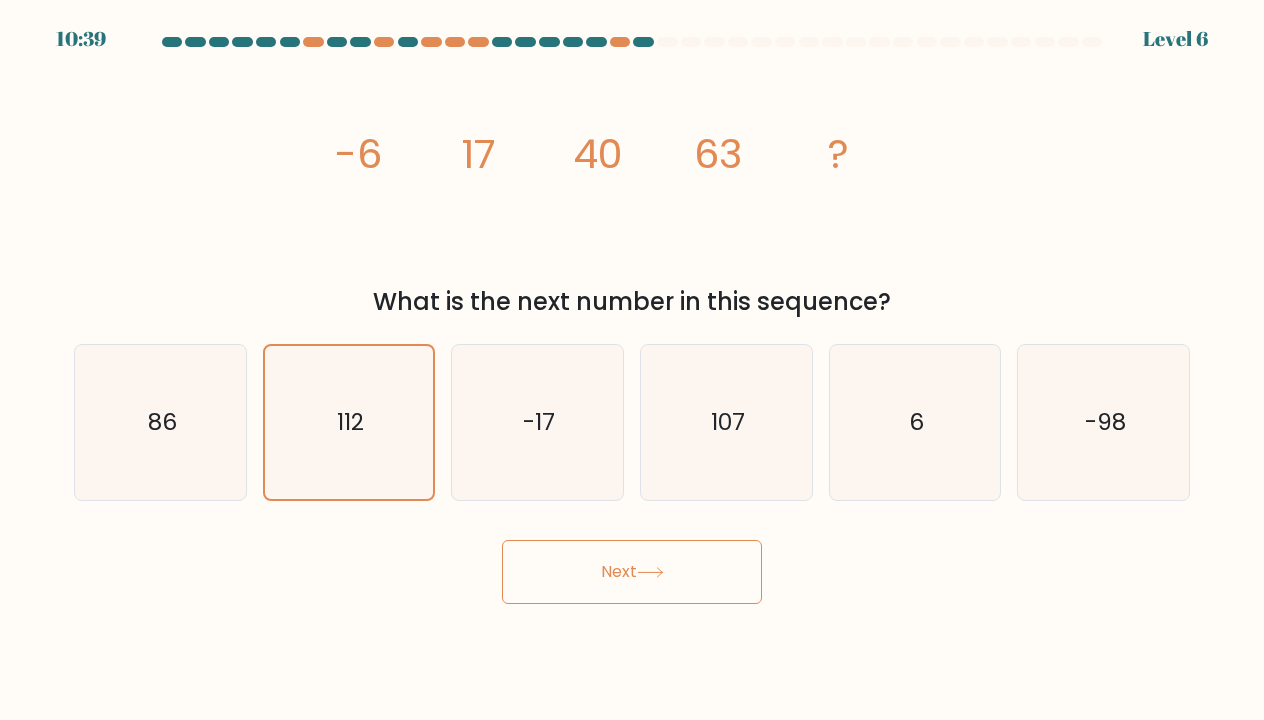 click on "Next" at bounding box center (632, 572) 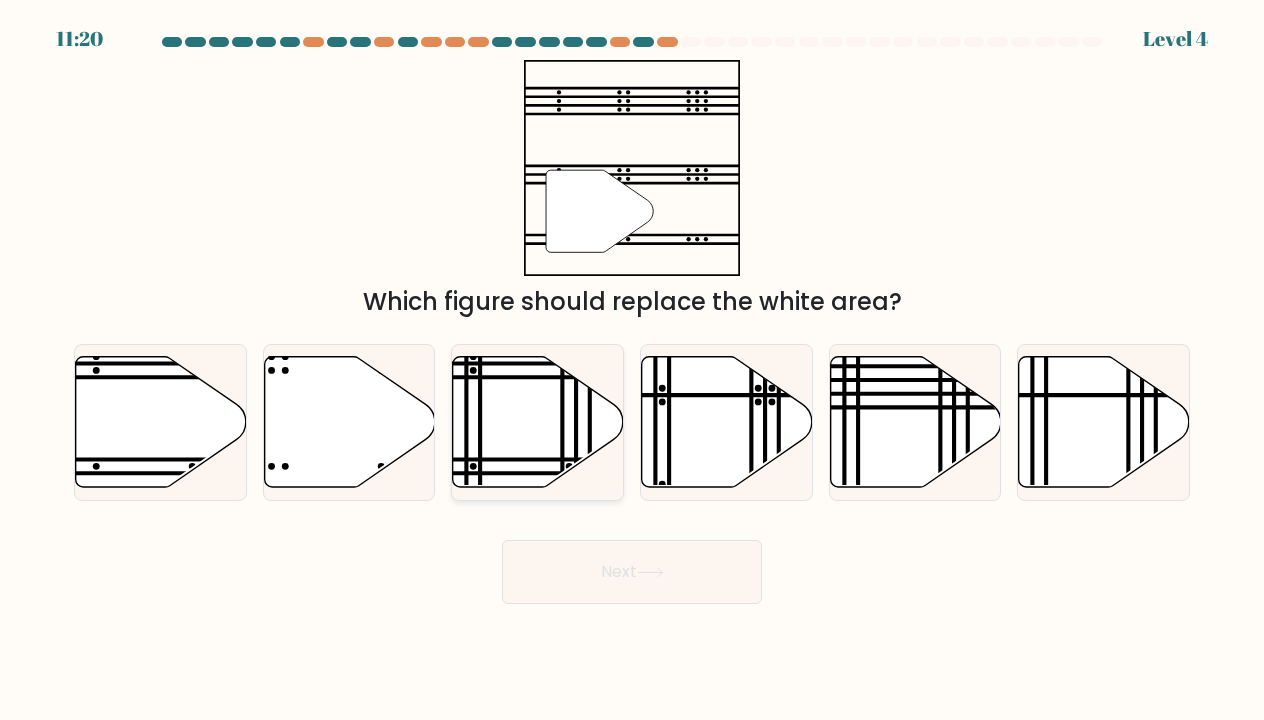 click 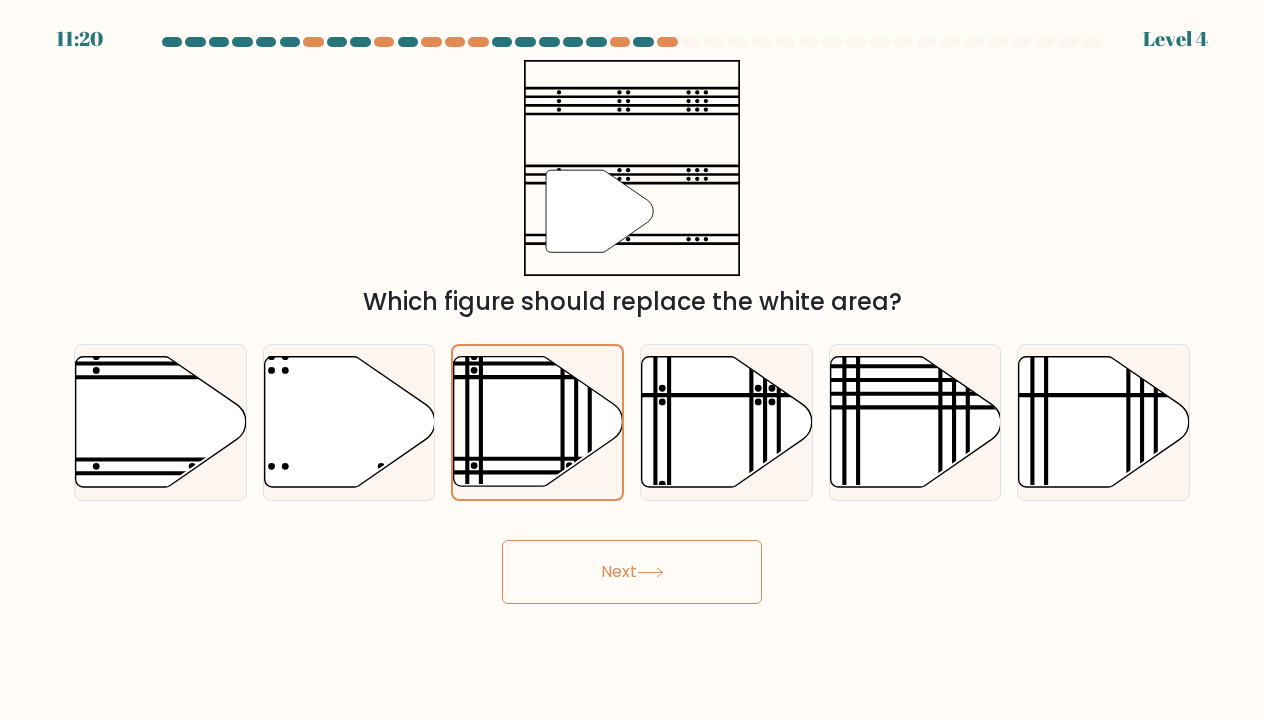 click on "Next" at bounding box center [632, 572] 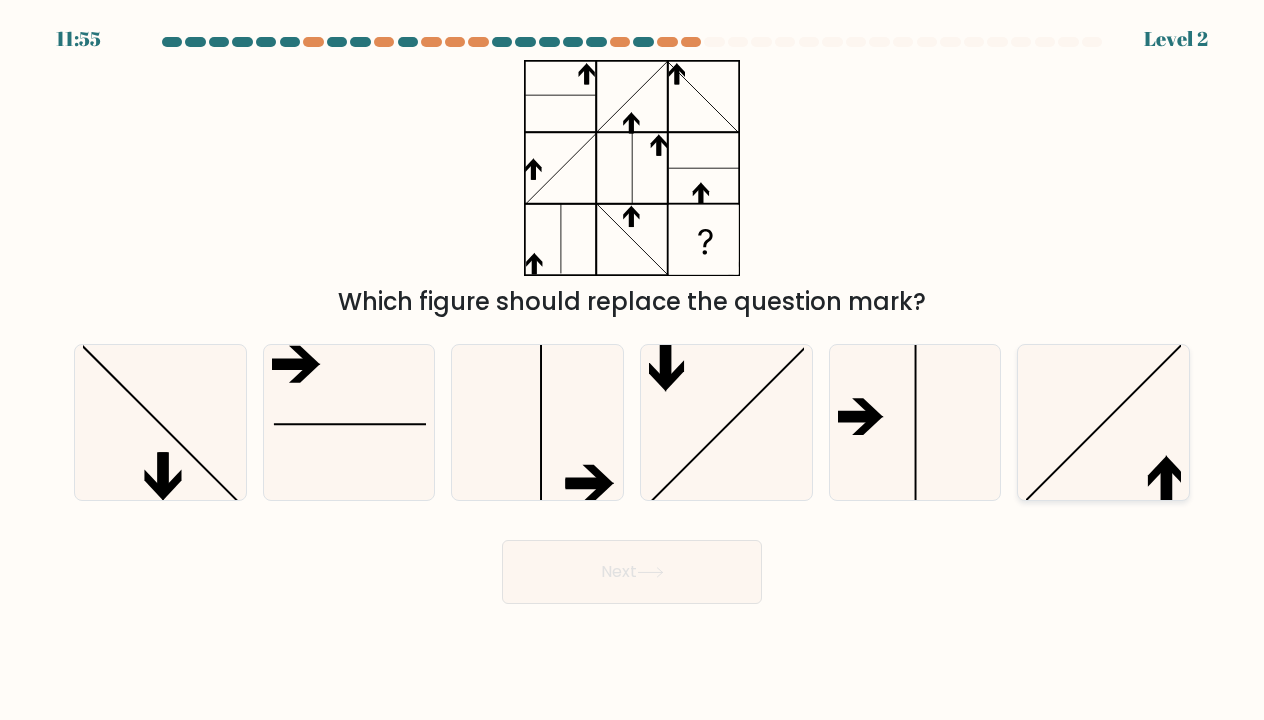 click 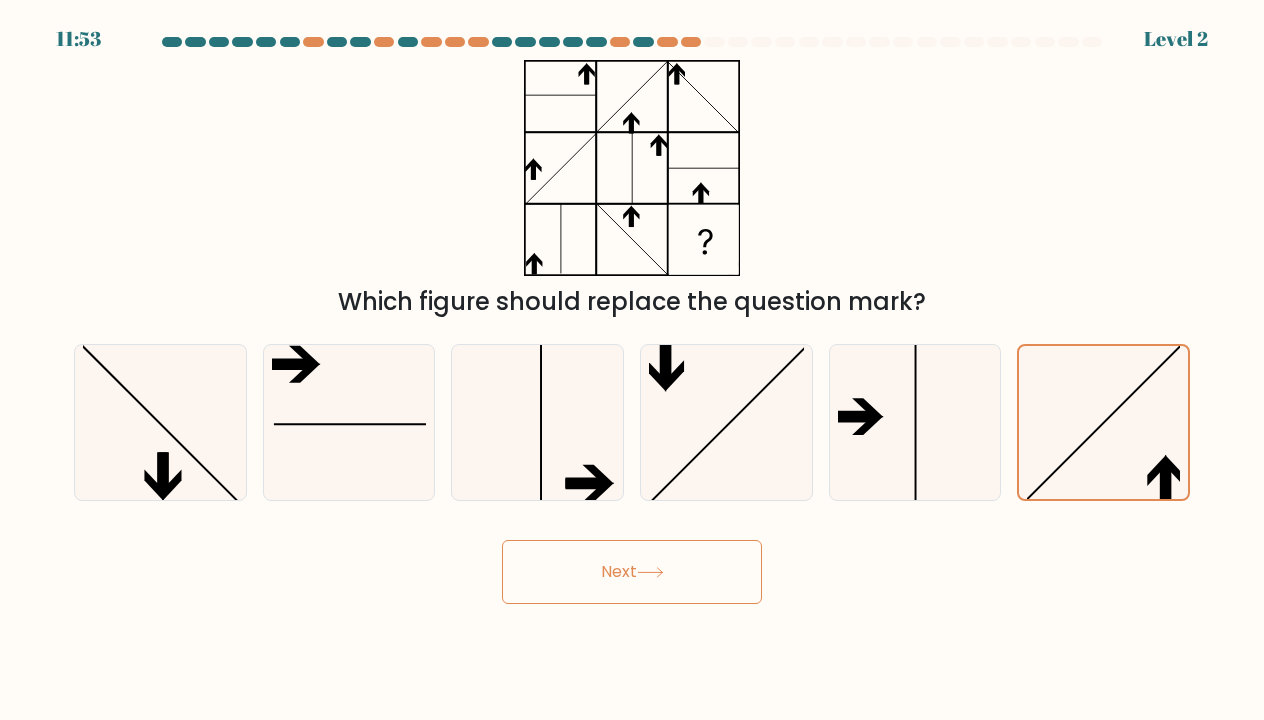 click on "Next" at bounding box center (632, 572) 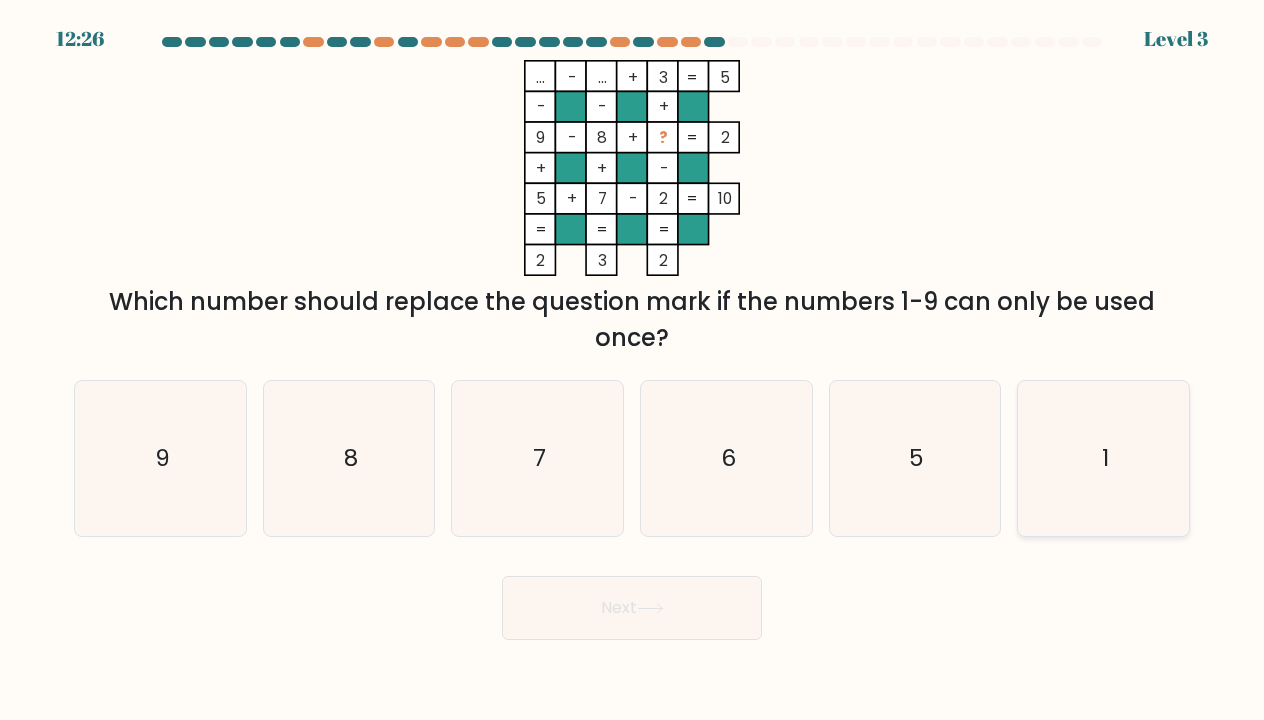 click on "1" 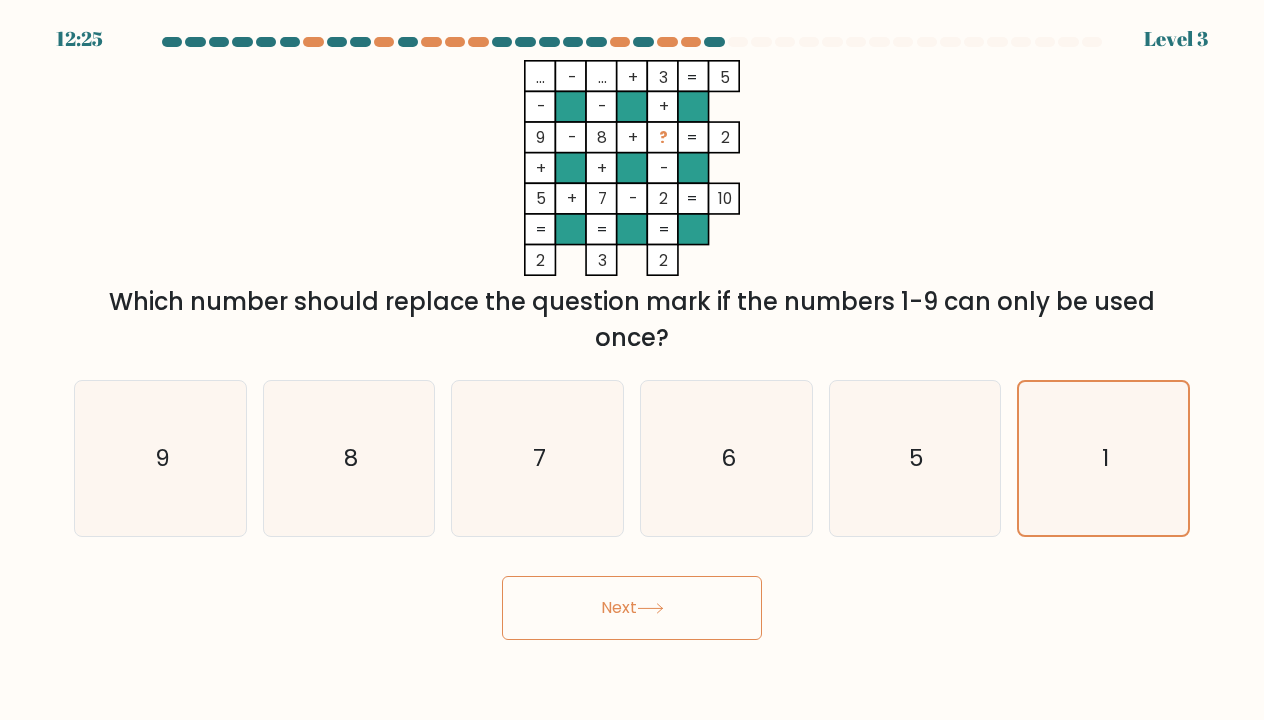 click on "Next" at bounding box center [632, 608] 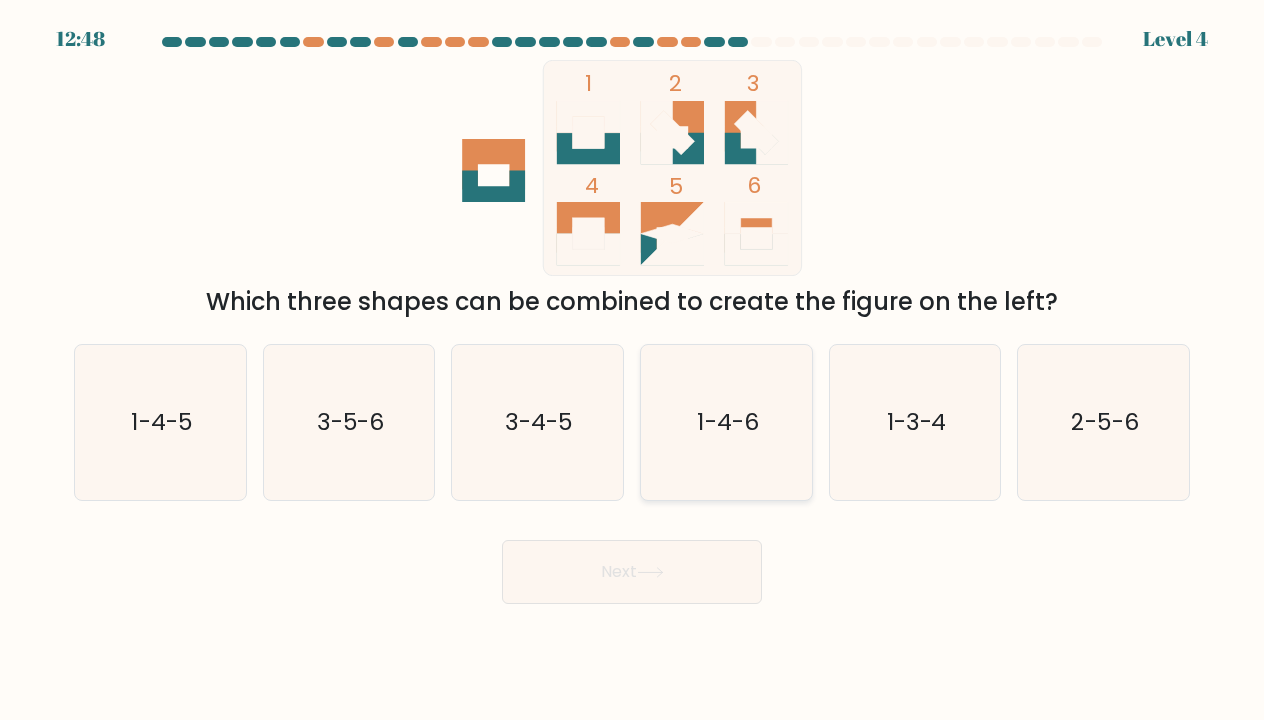 click on "1-4-6" 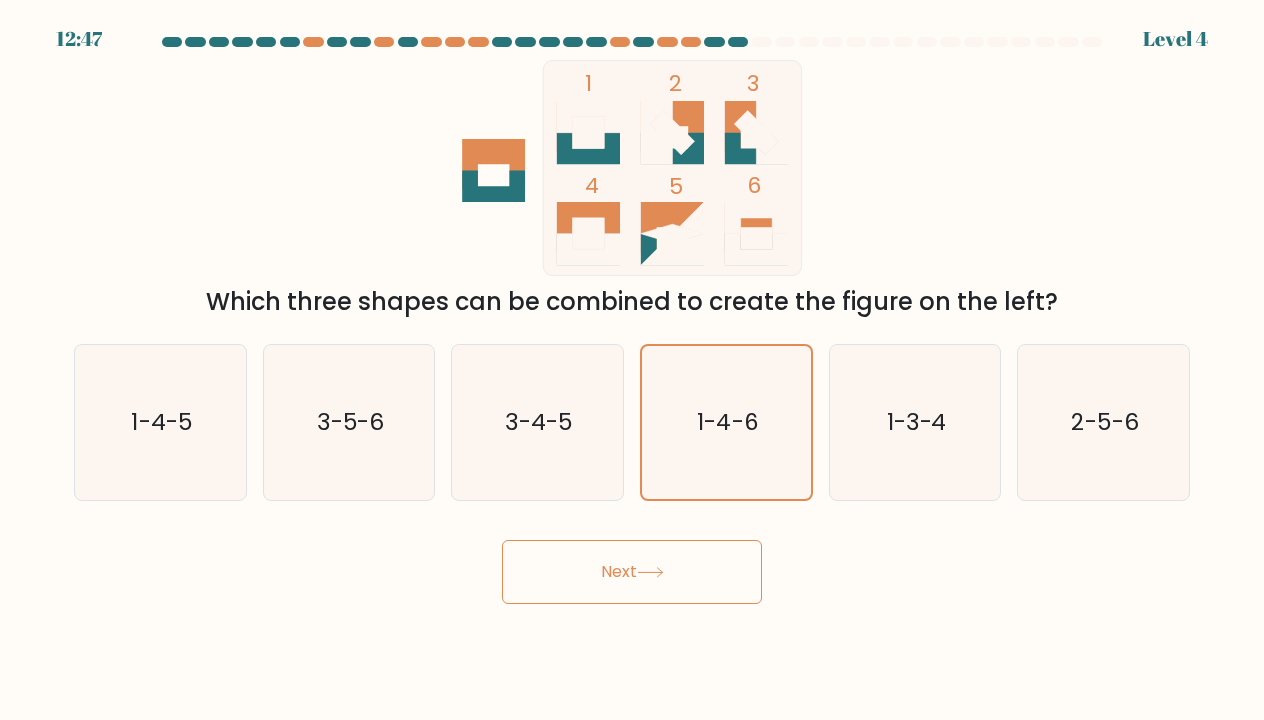click on "Next" at bounding box center [632, 572] 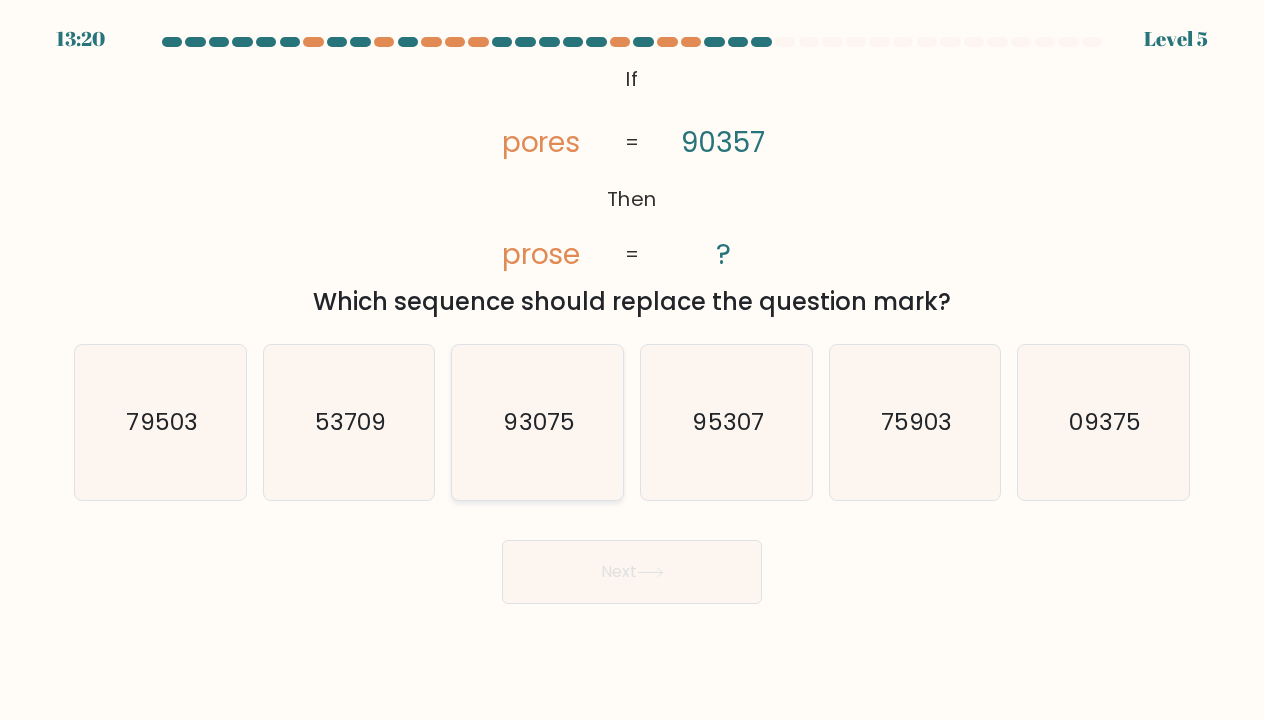 click on "93075" 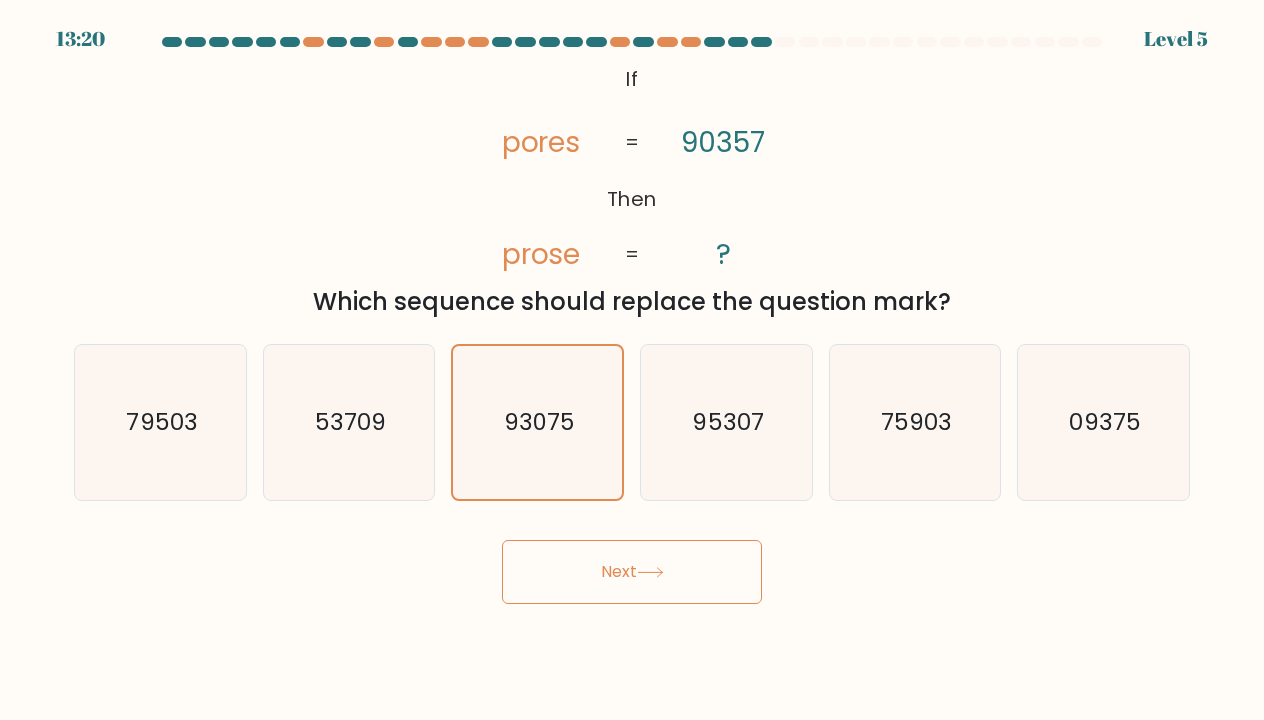 click 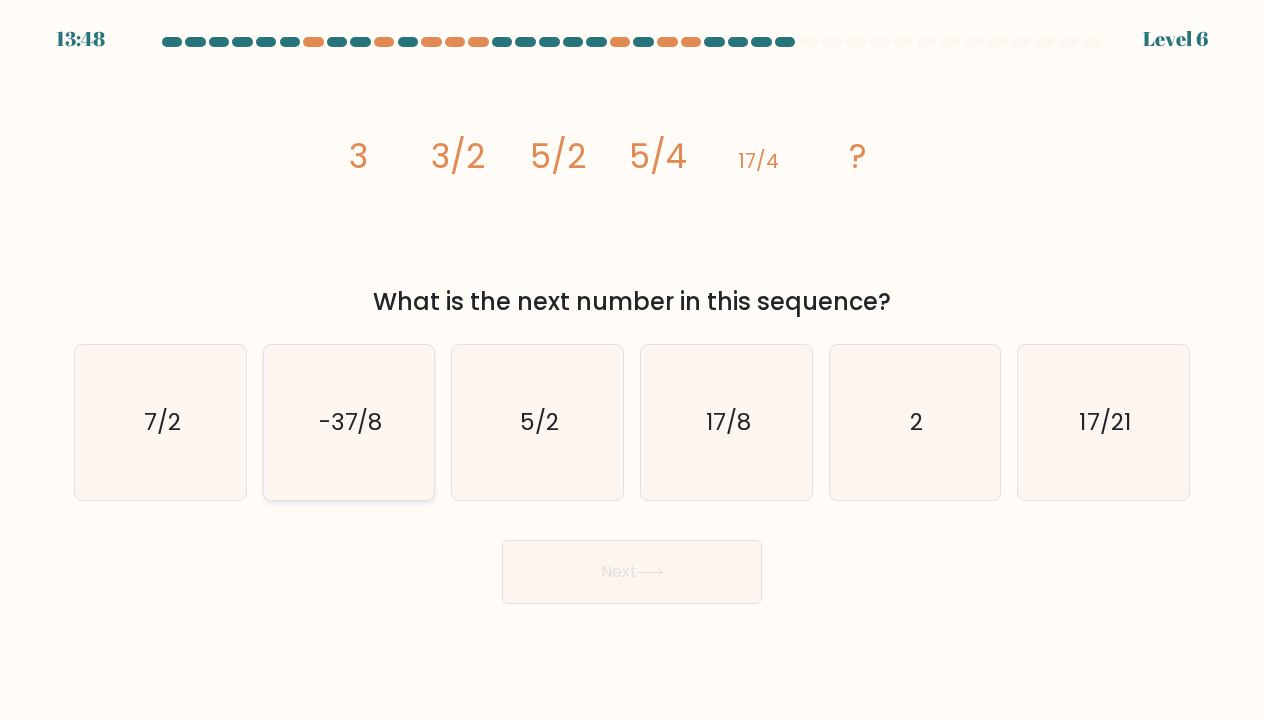 click on "-37/8" 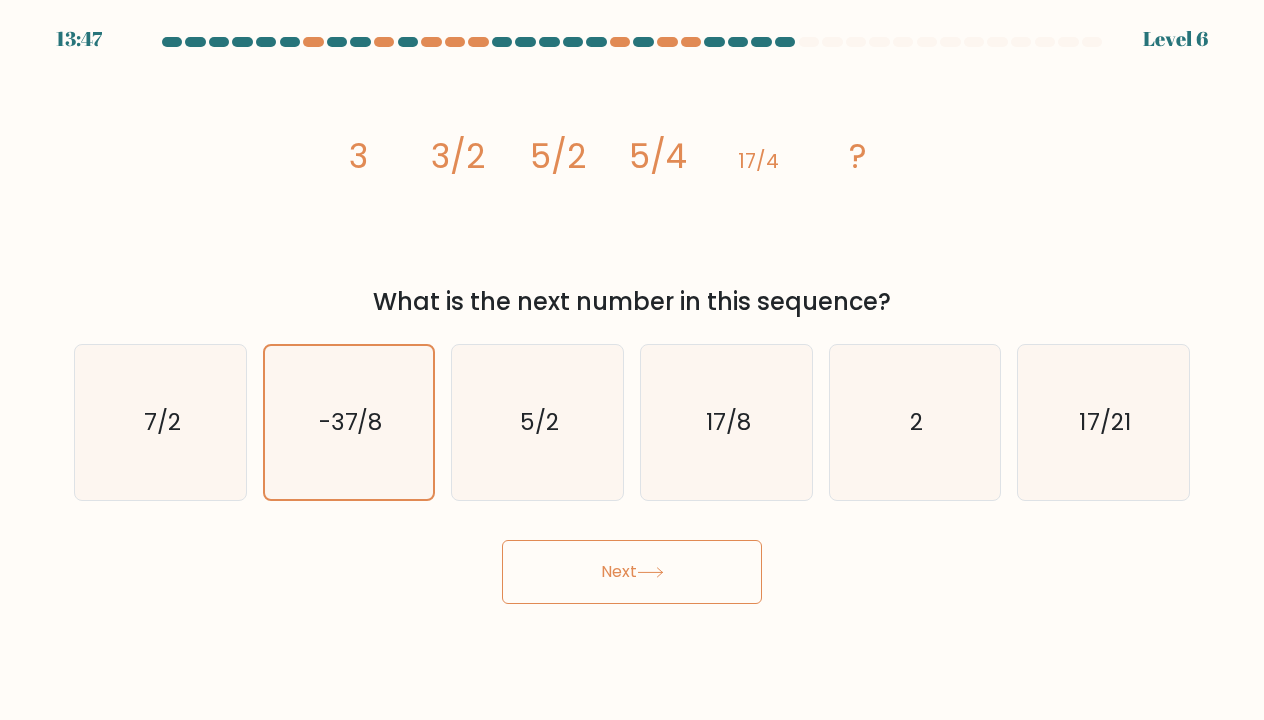 click on "Next" at bounding box center (632, 572) 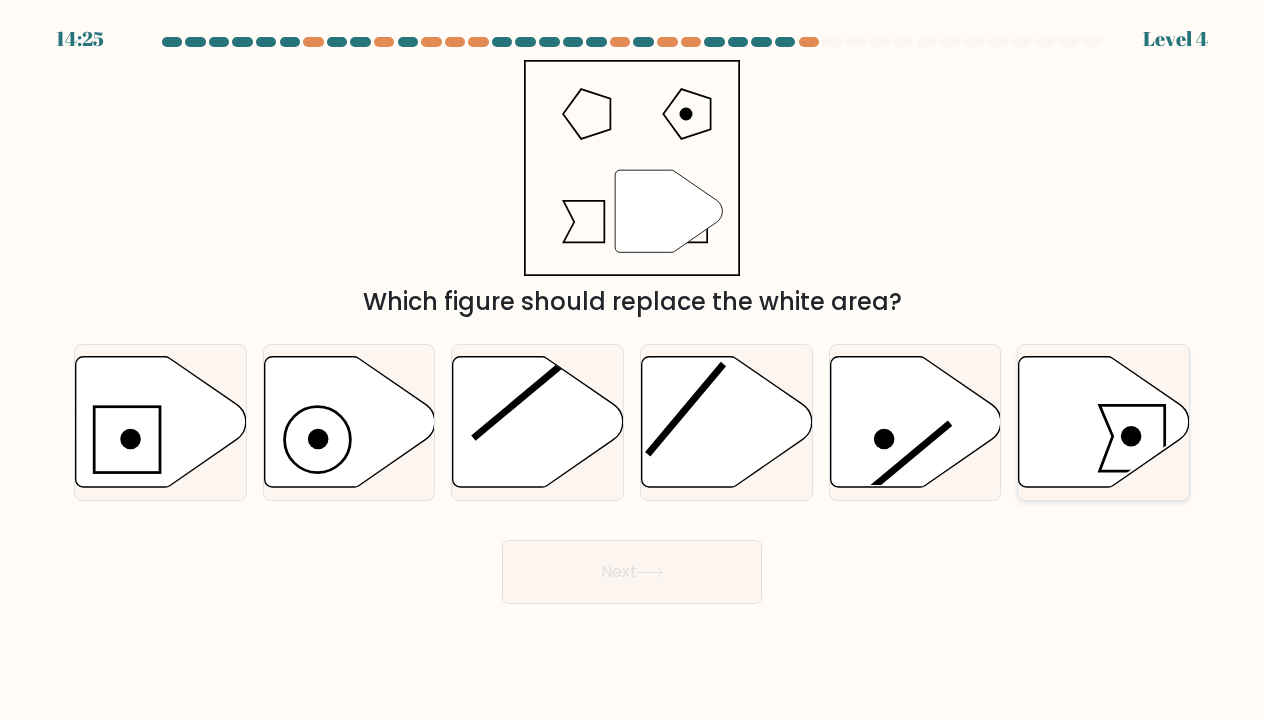 click 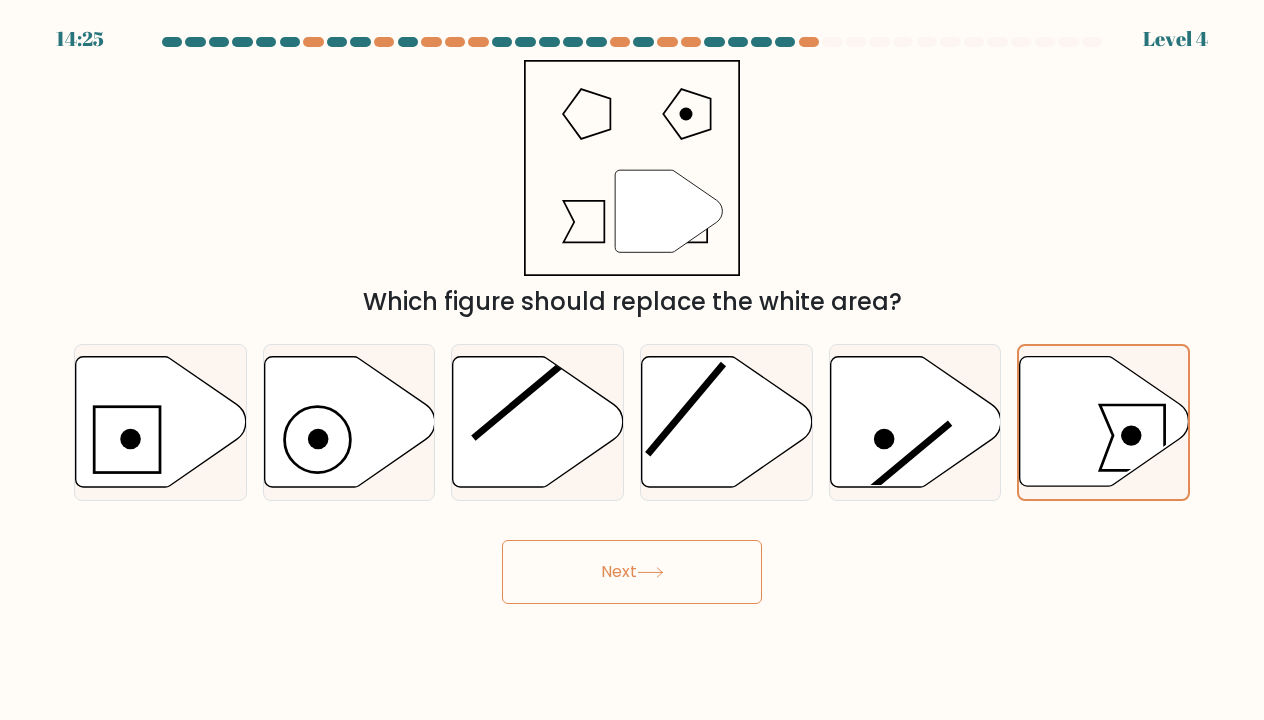 click on "Next" at bounding box center (632, 572) 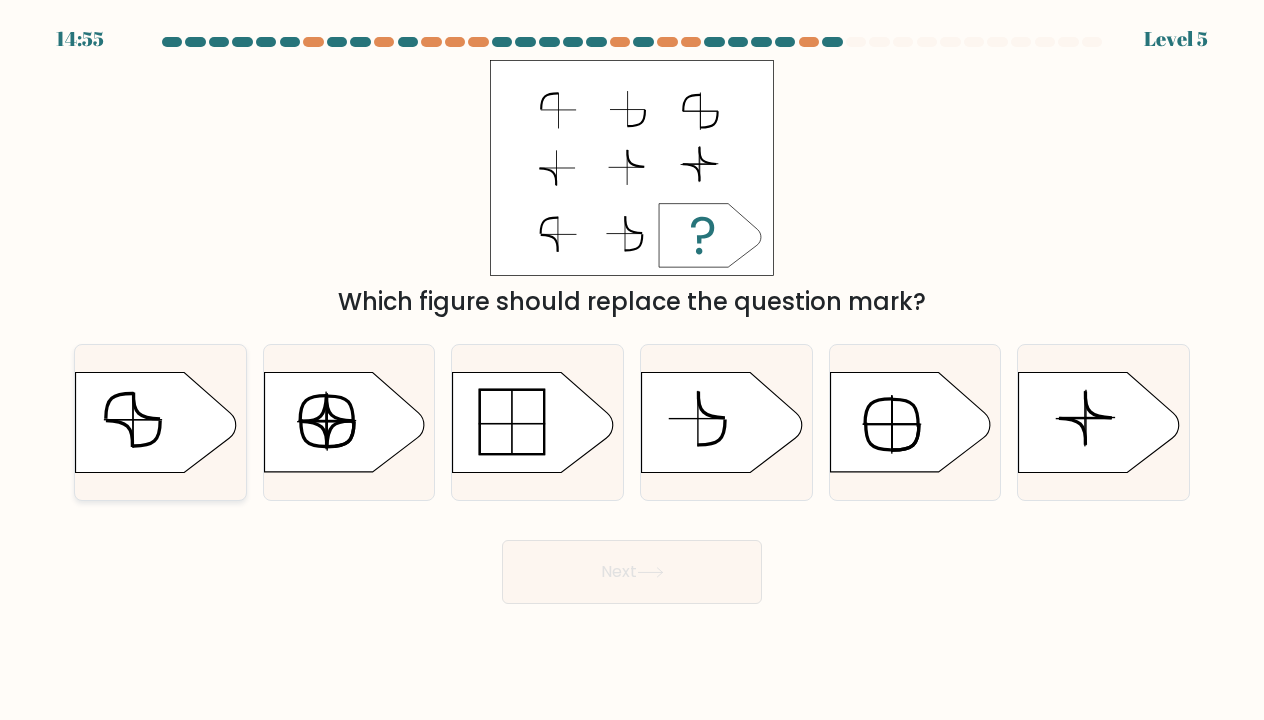 click 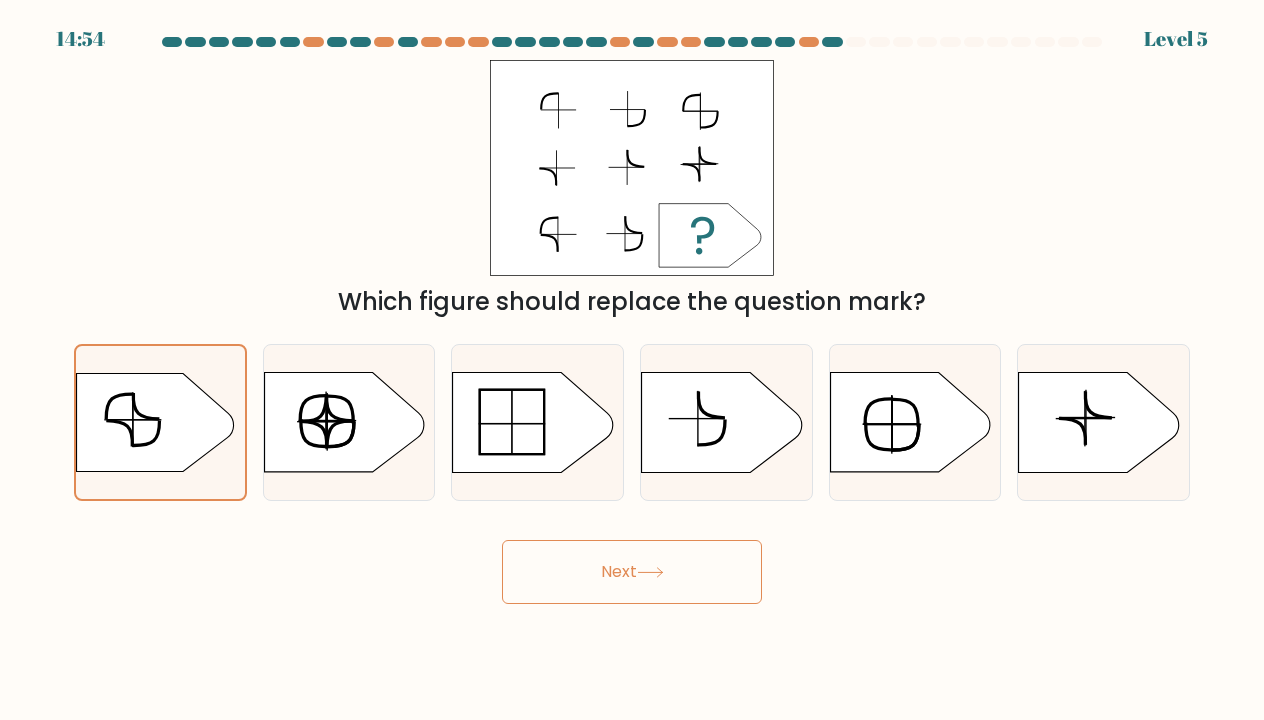 click 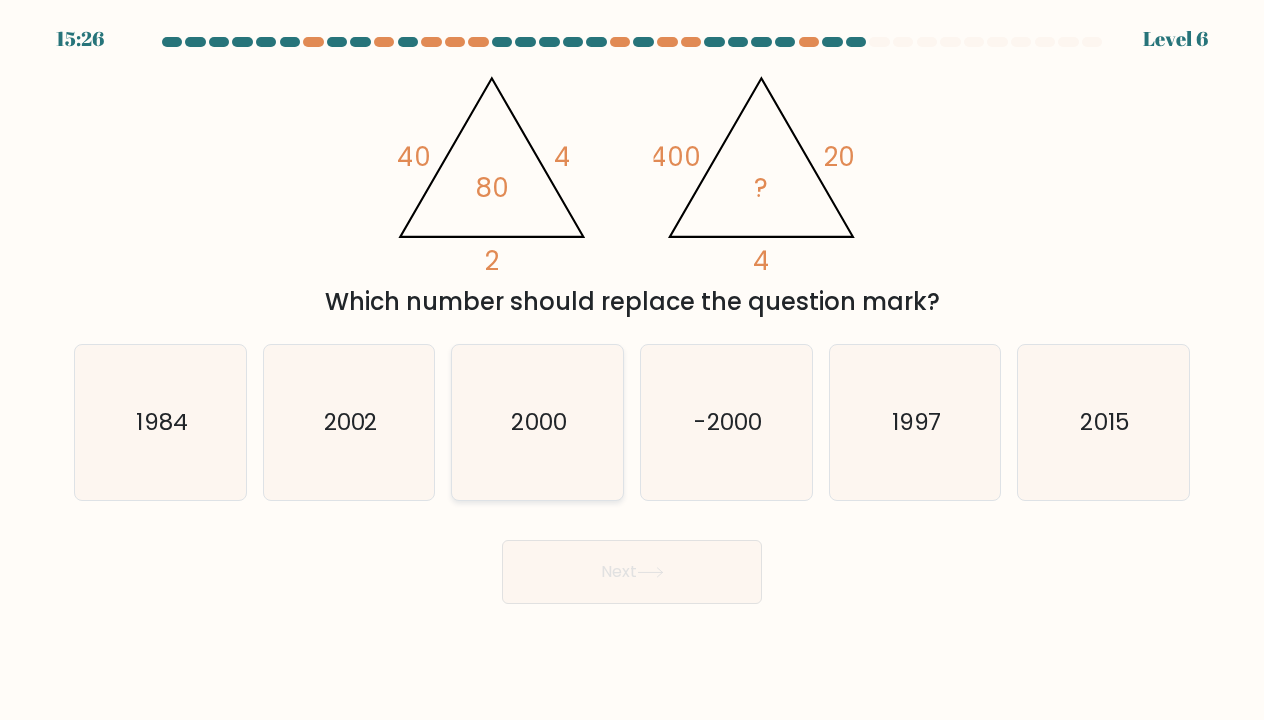 click on "2000" 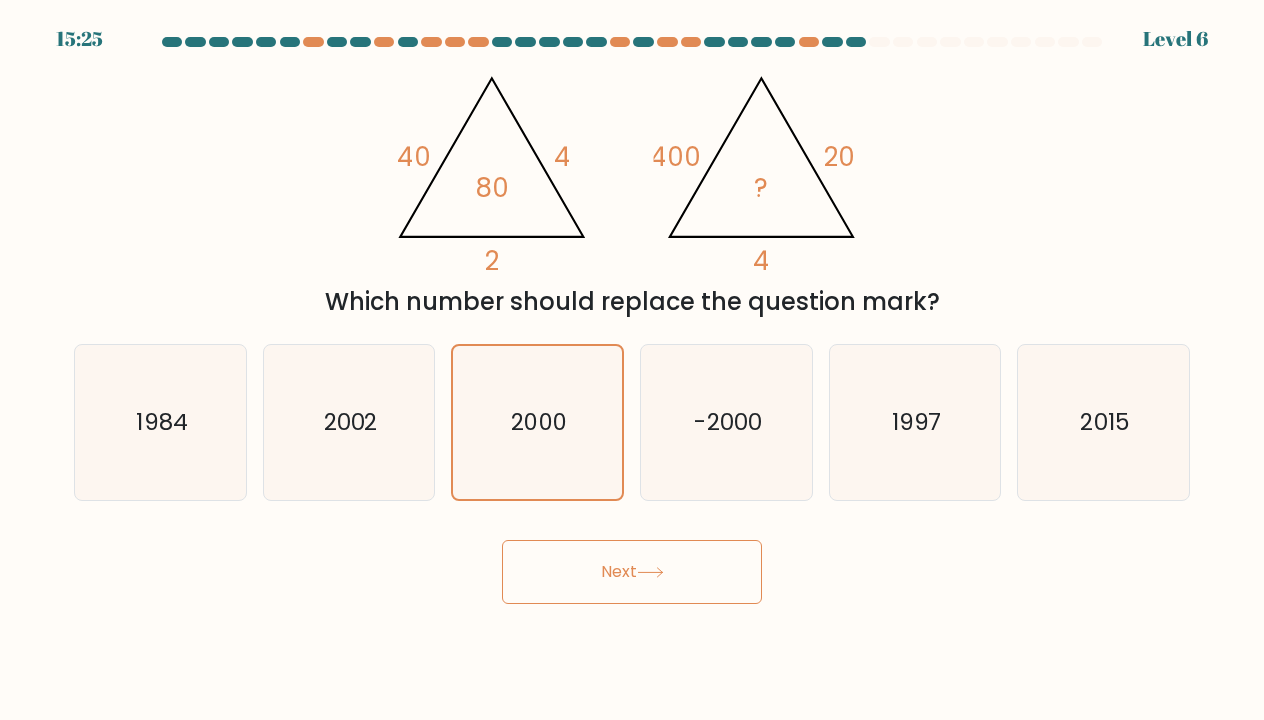 click on "Next" at bounding box center [632, 572] 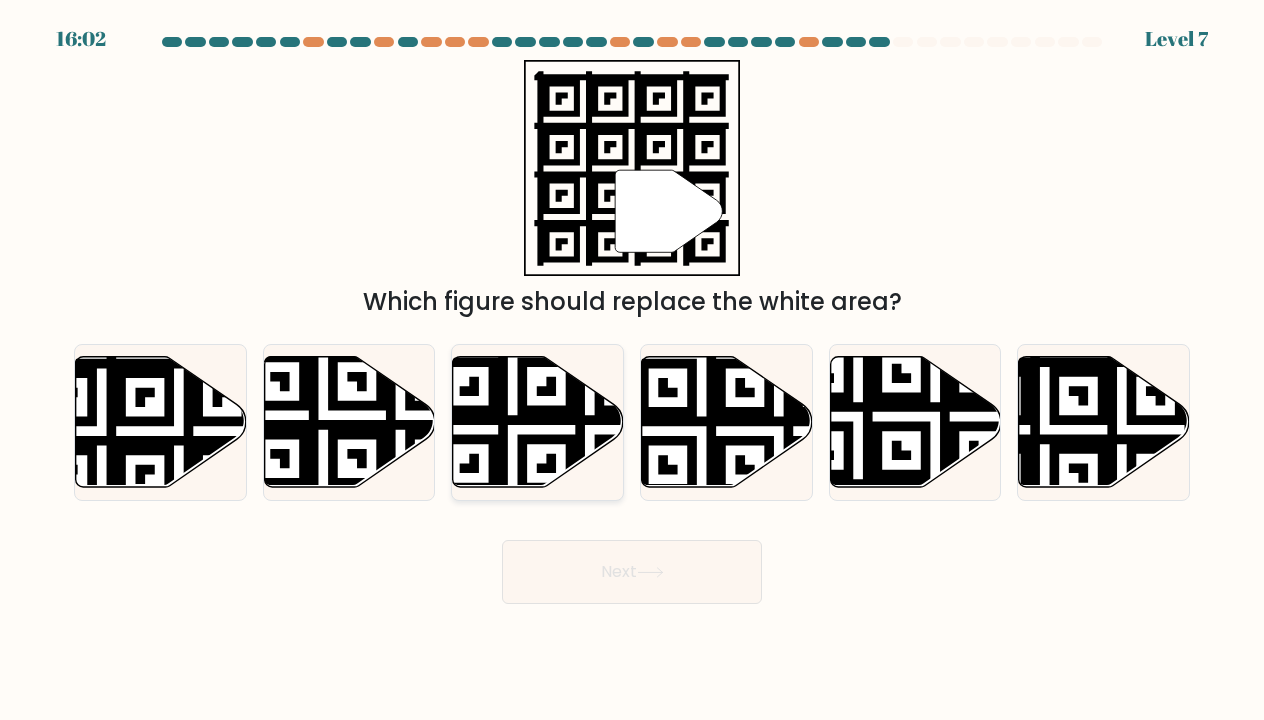 click 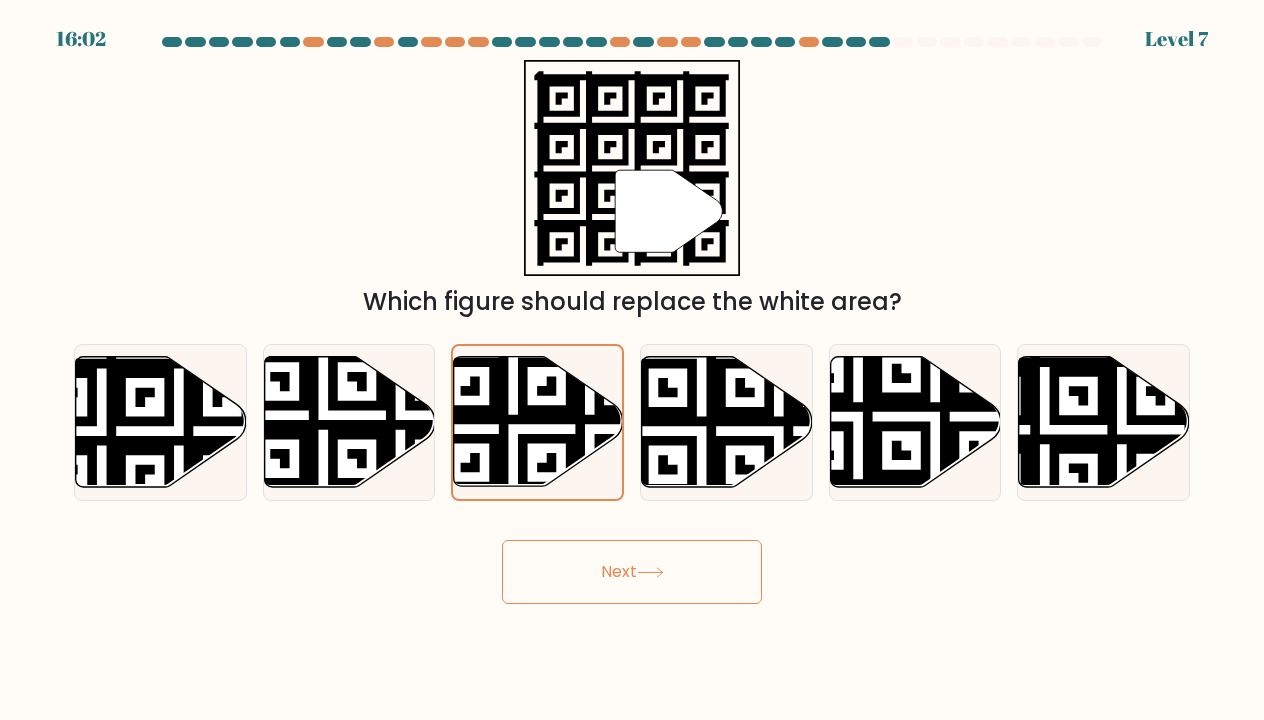 click on "Next" at bounding box center [632, 572] 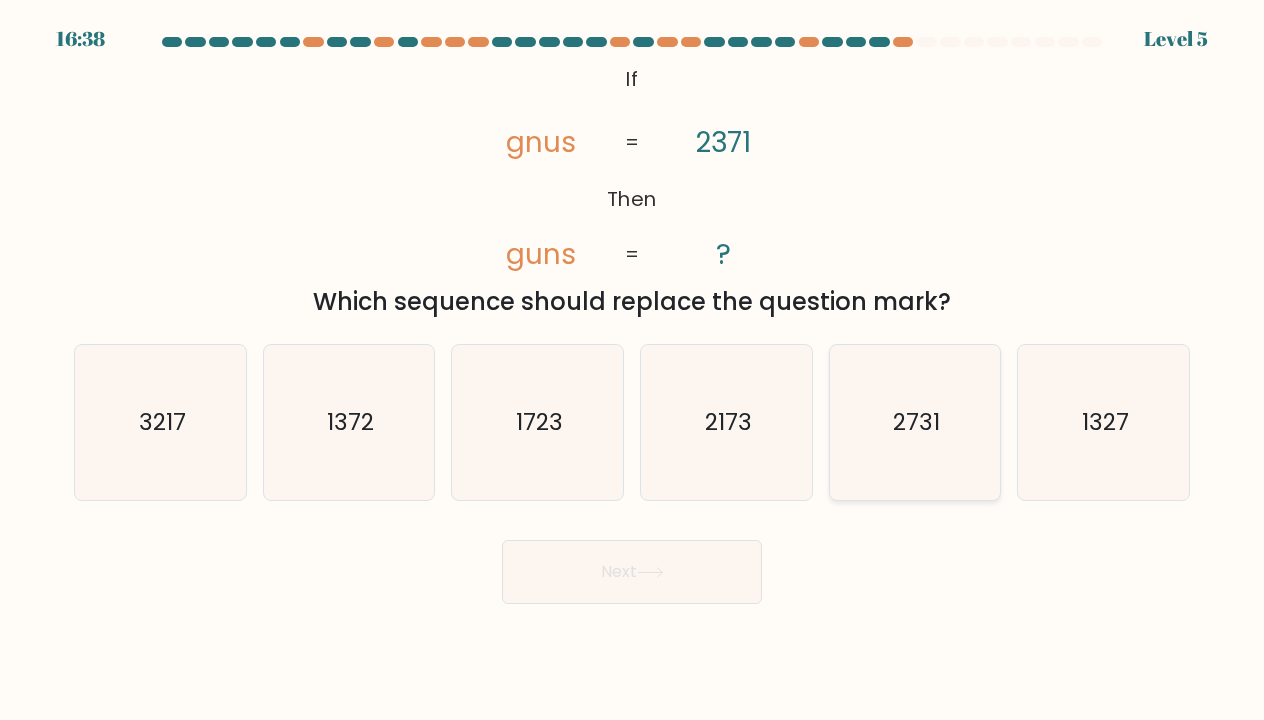 click on "2731" 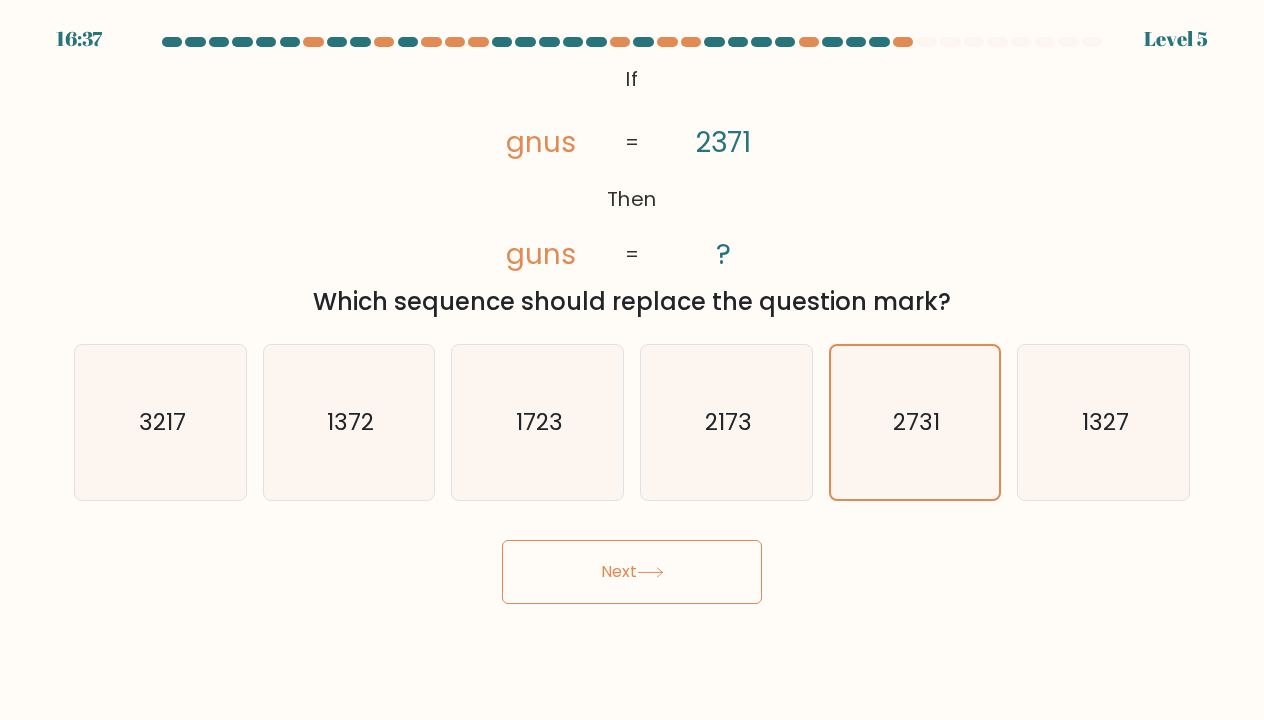 click on "Next" at bounding box center [632, 572] 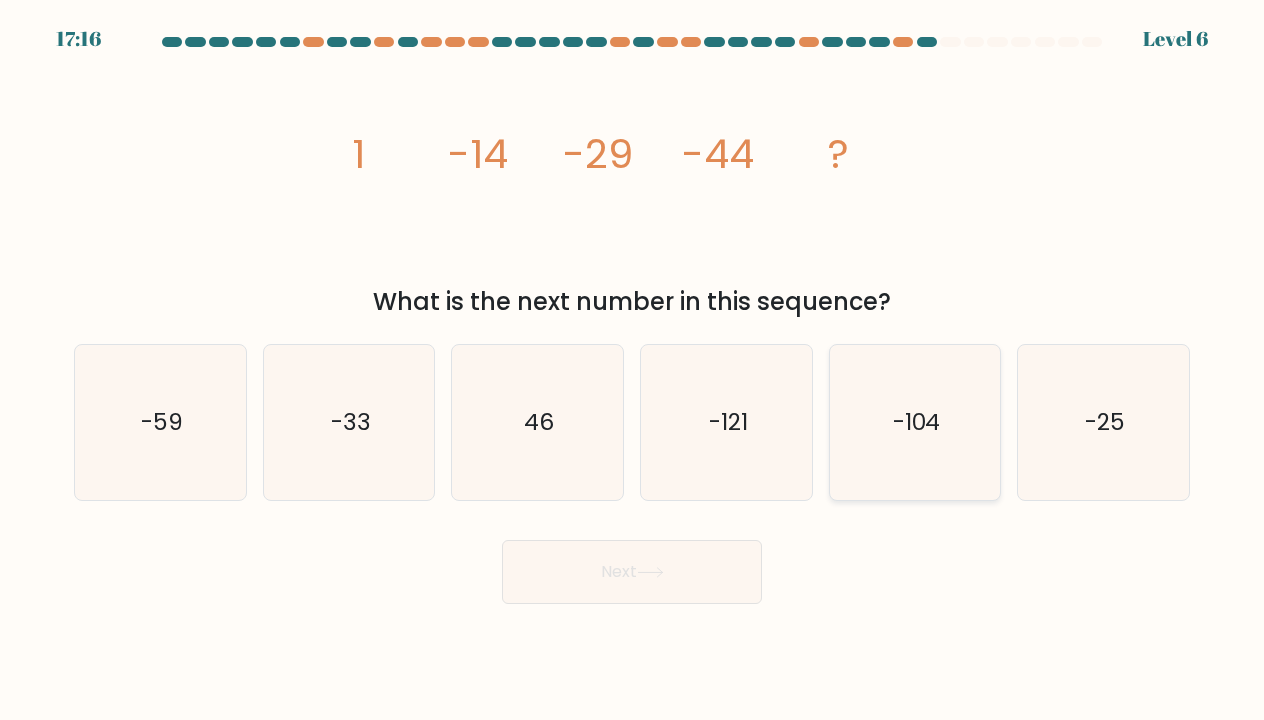 click on "-104" 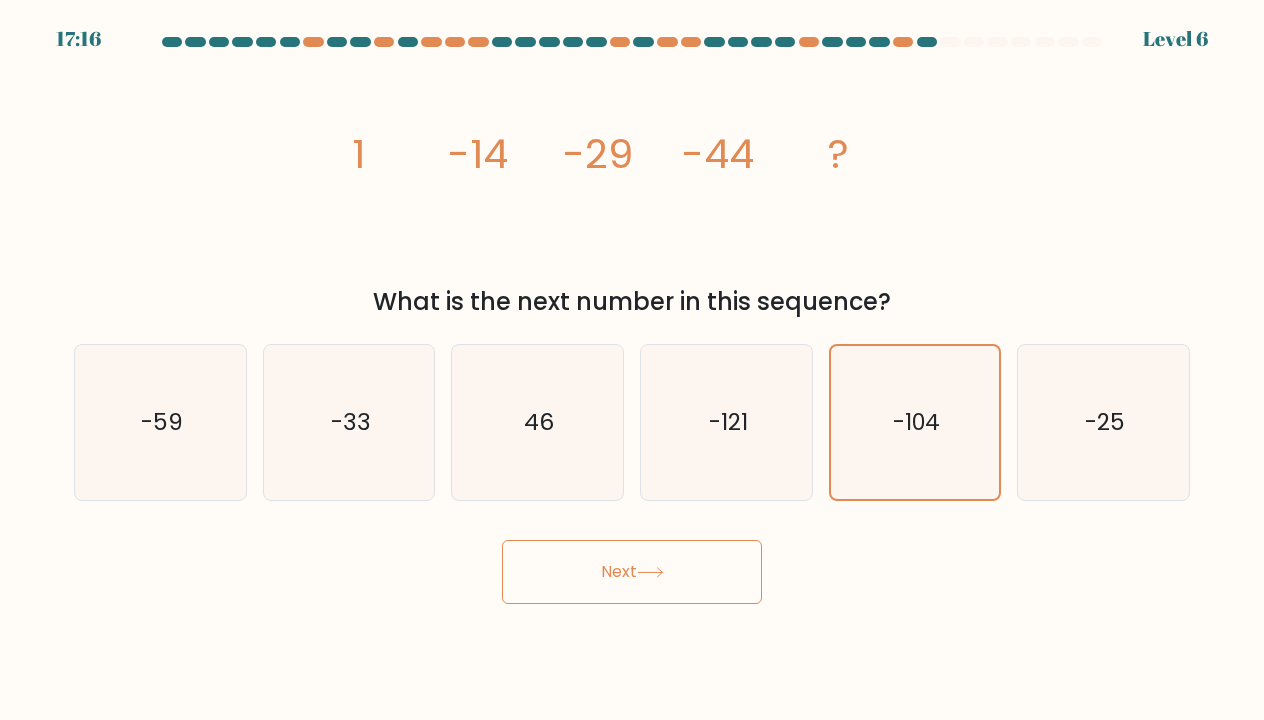 click on "Next" at bounding box center (632, 572) 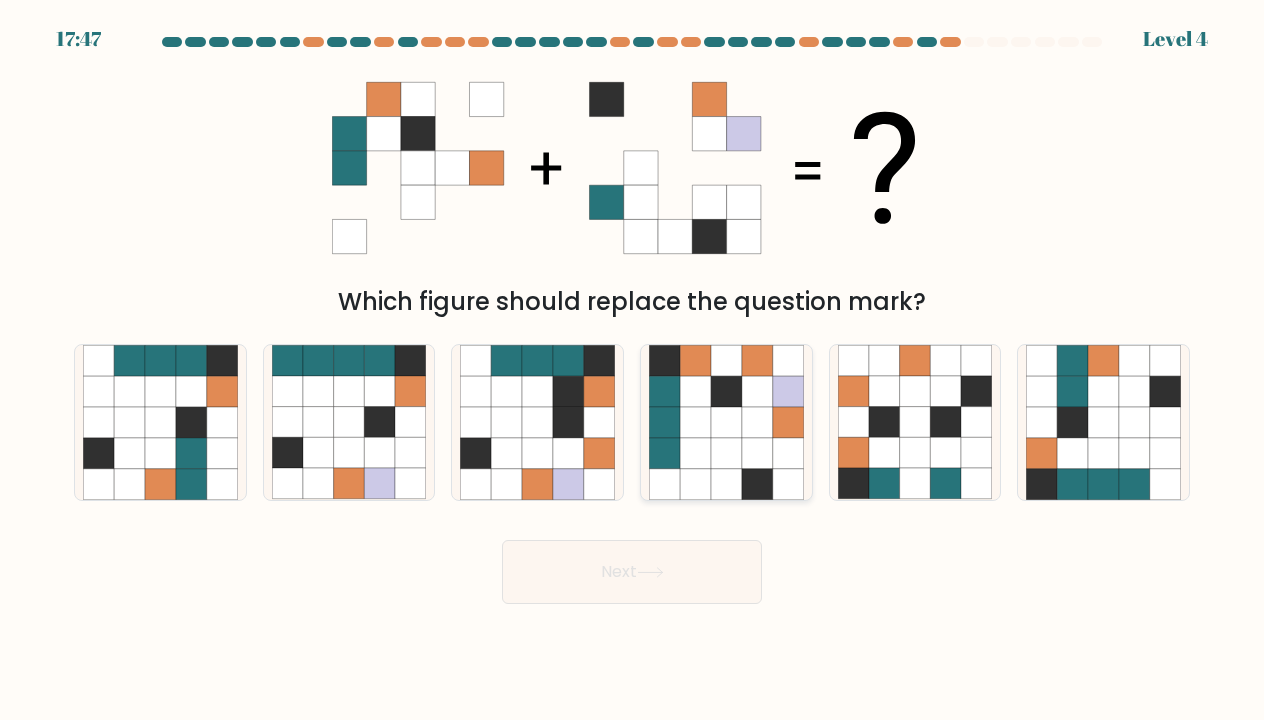 click 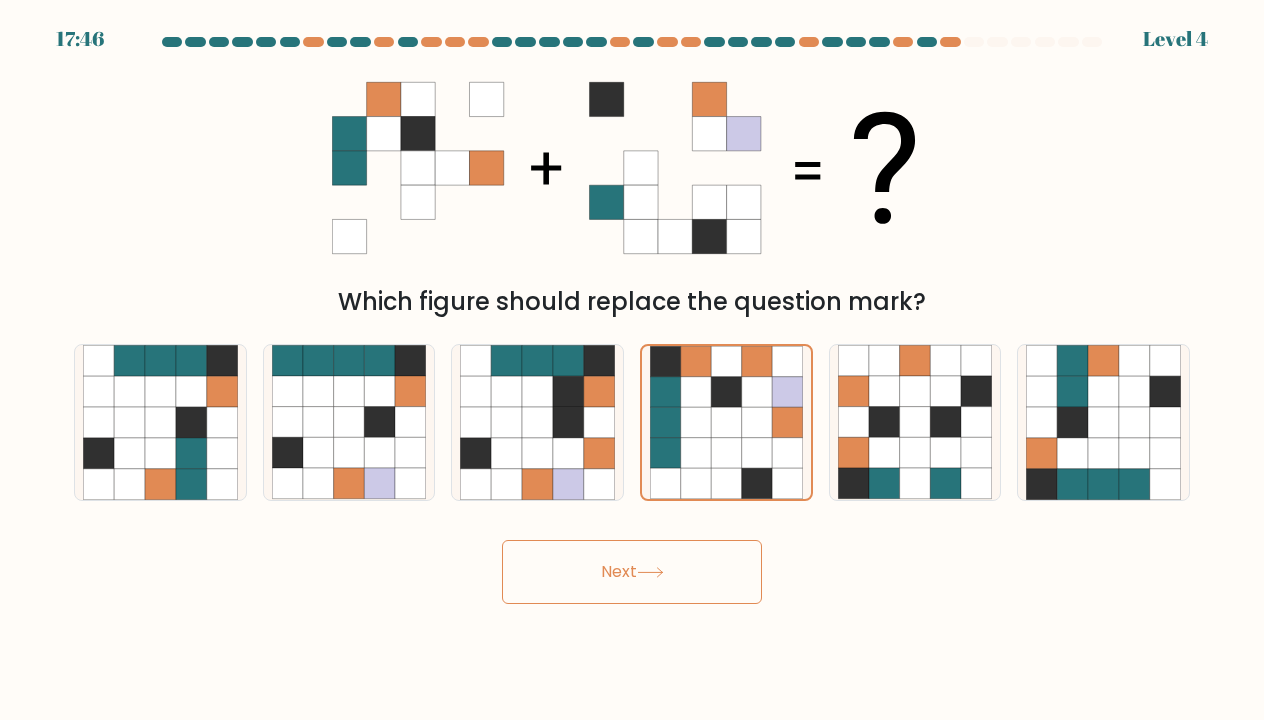 click on "Next" at bounding box center [632, 572] 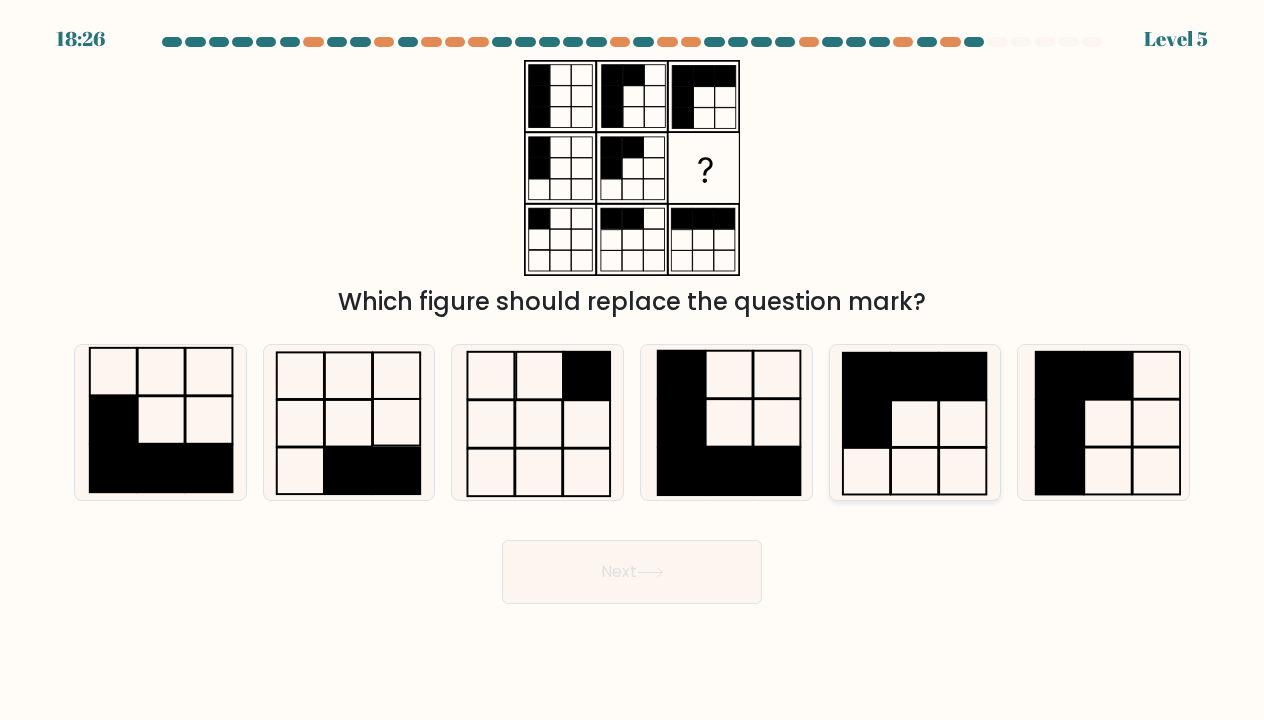 click 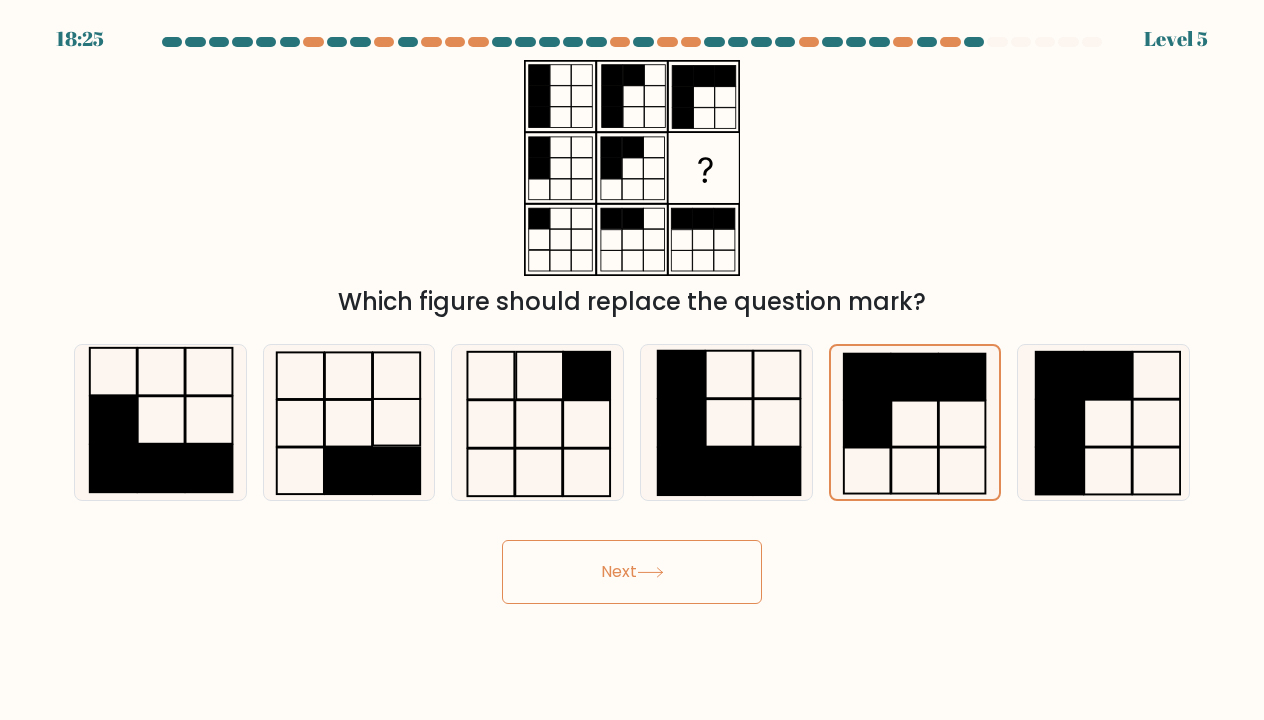 click on "Next" at bounding box center [632, 572] 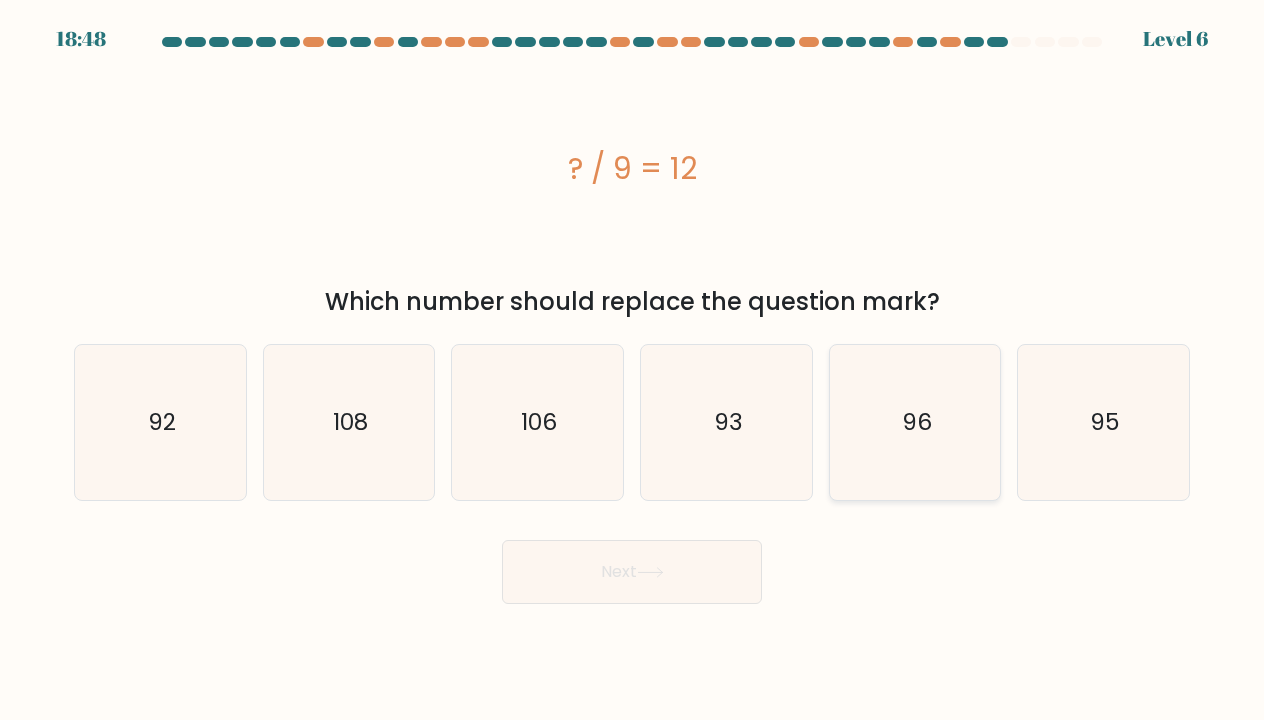click on "96" 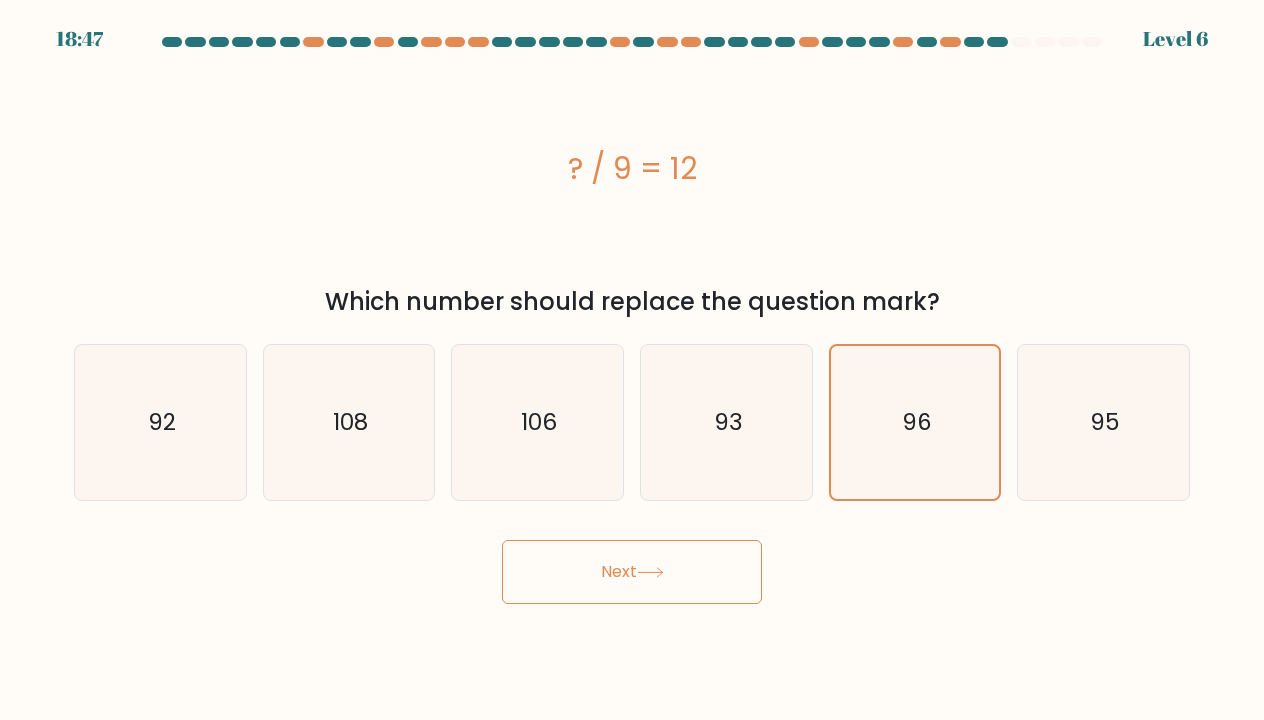 click on "Next" at bounding box center (632, 572) 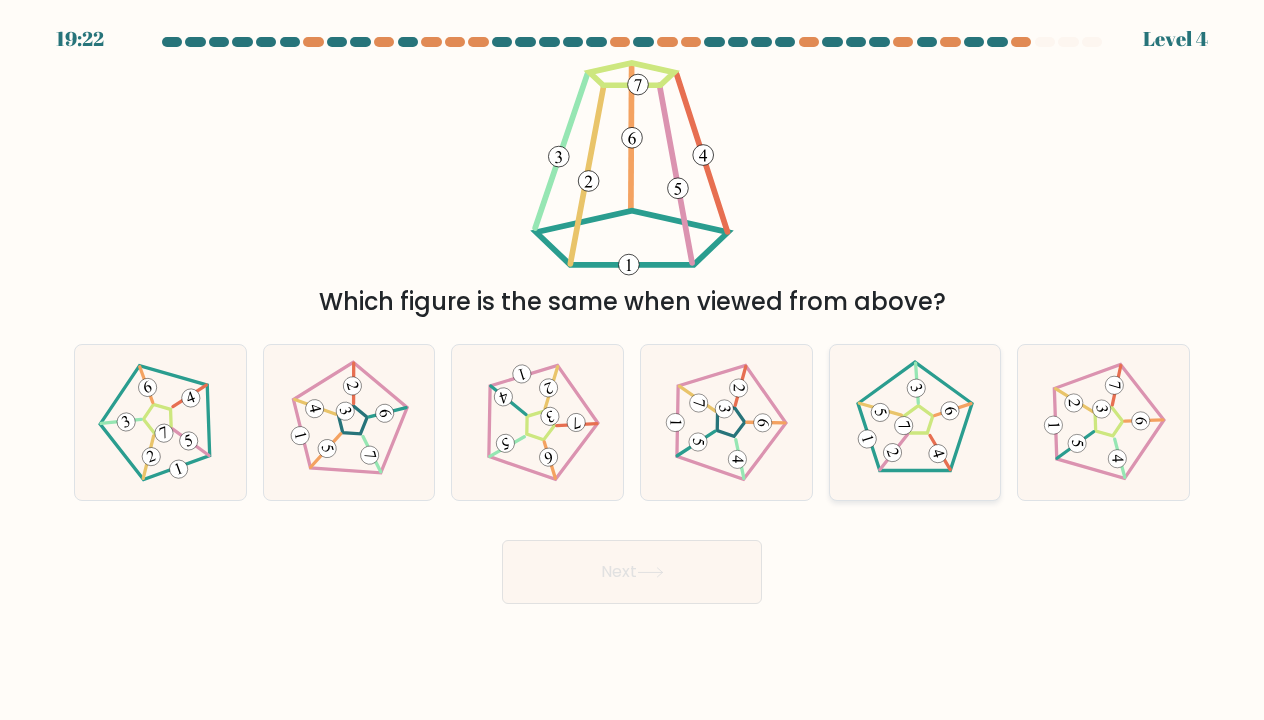 click 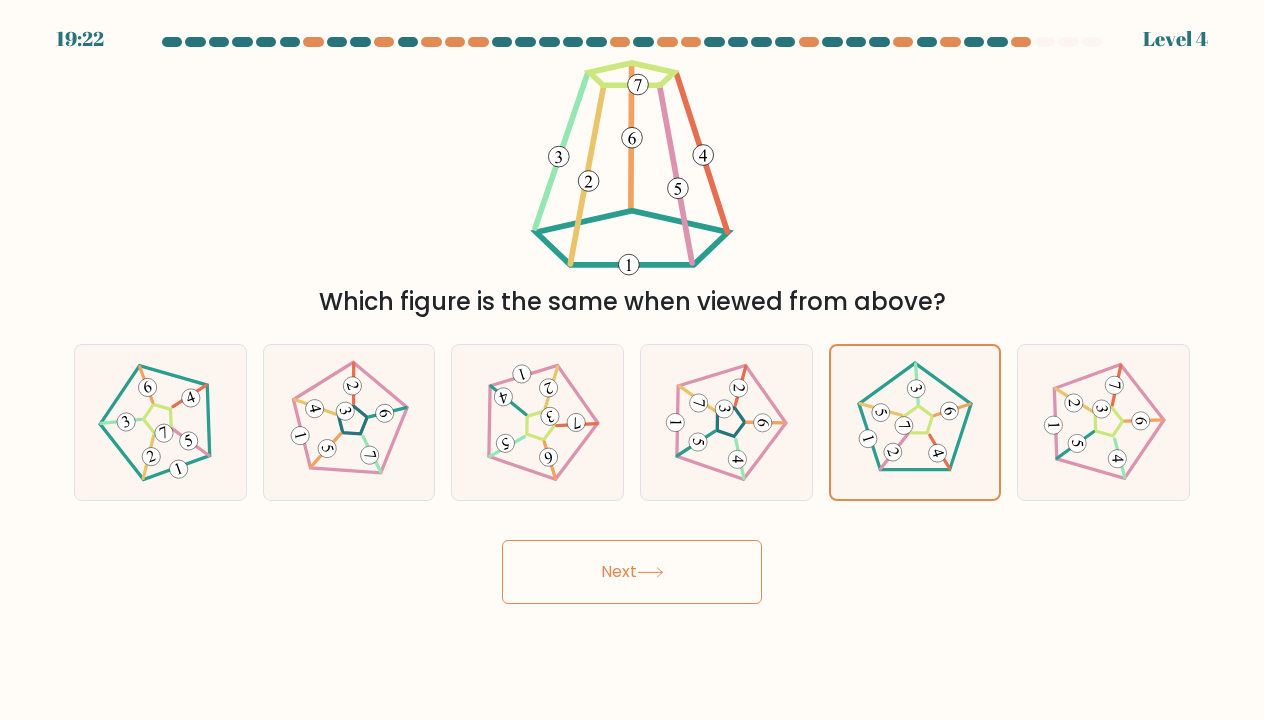 click on "Next" at bounding box center (632, 572) 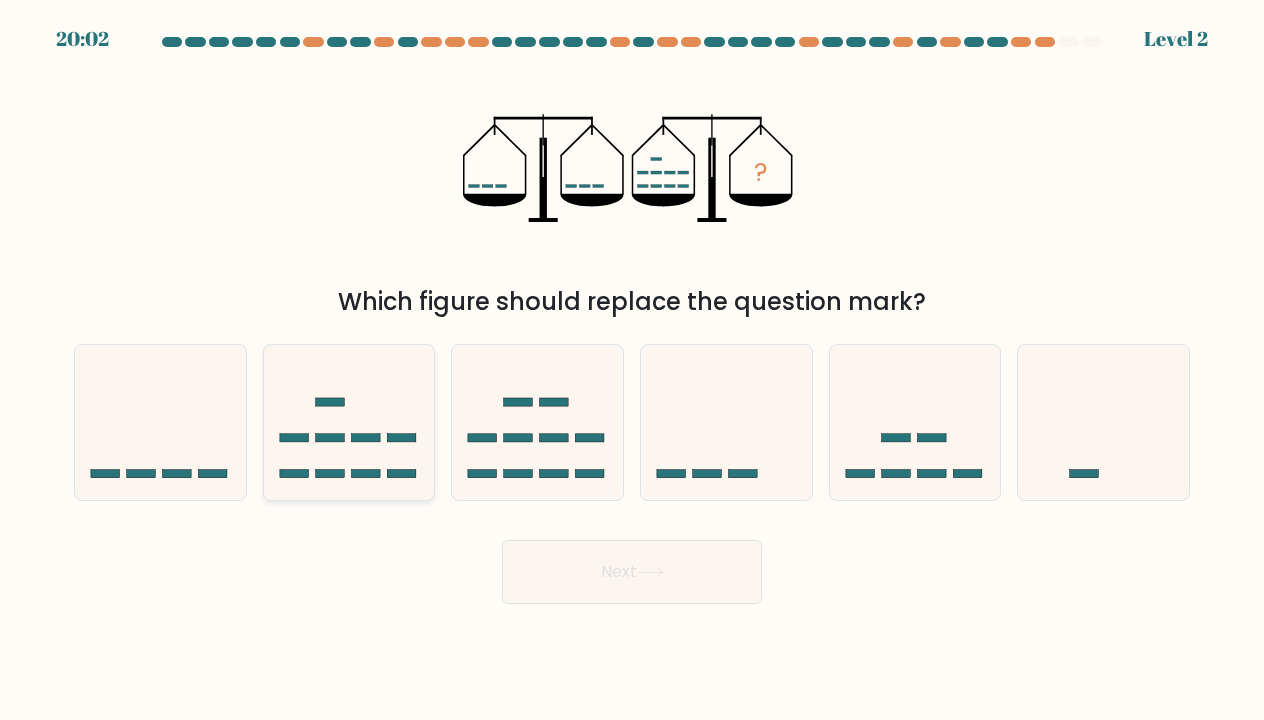 click 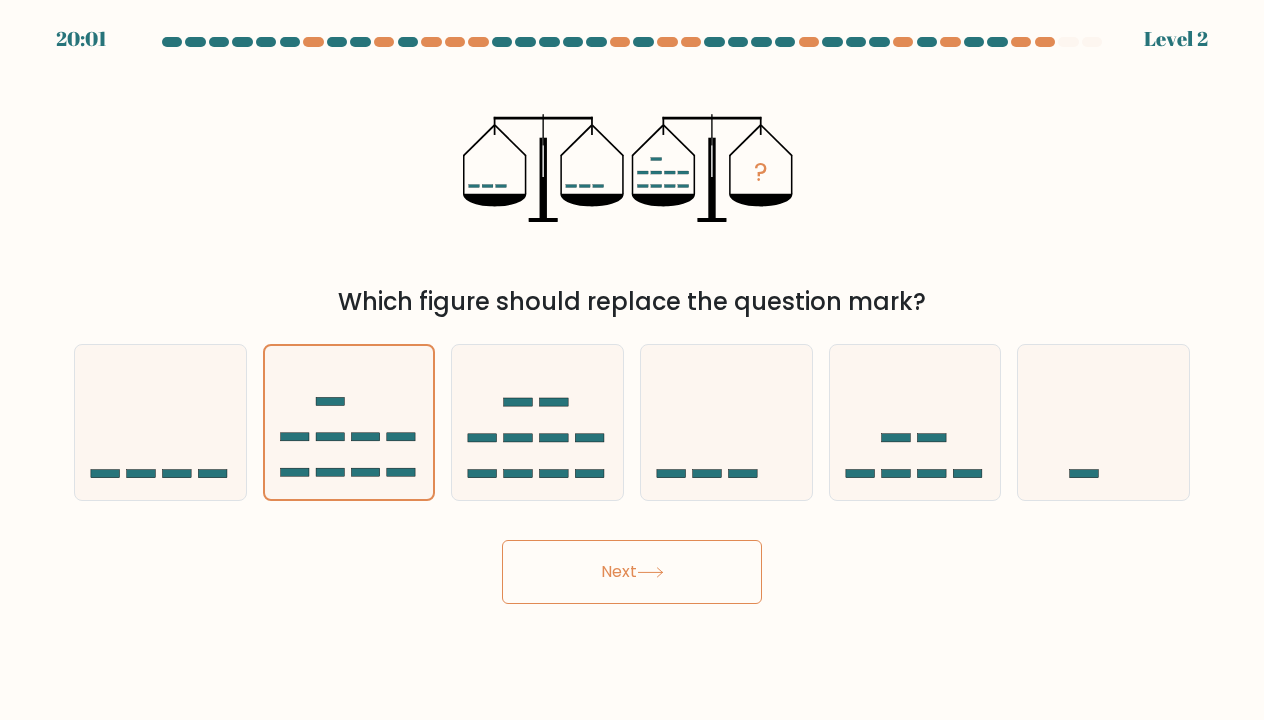 click on "Next" at bounding box center (632, 572) 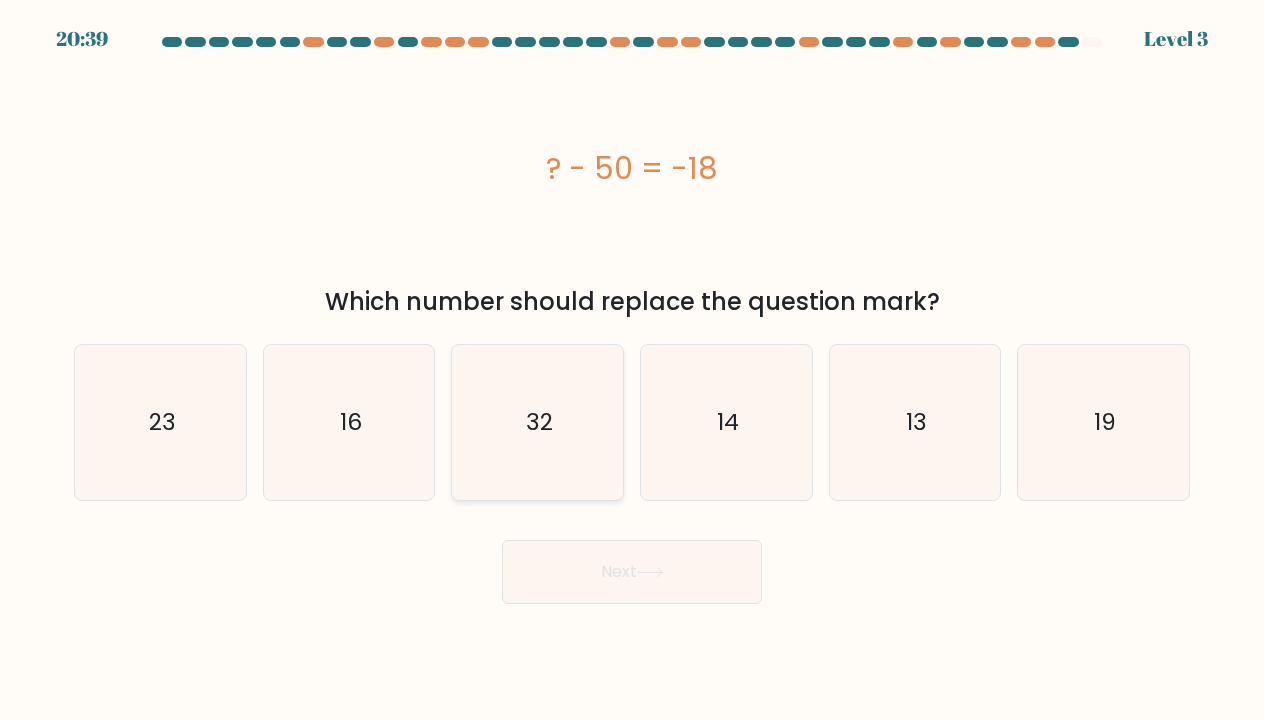 click on "32" 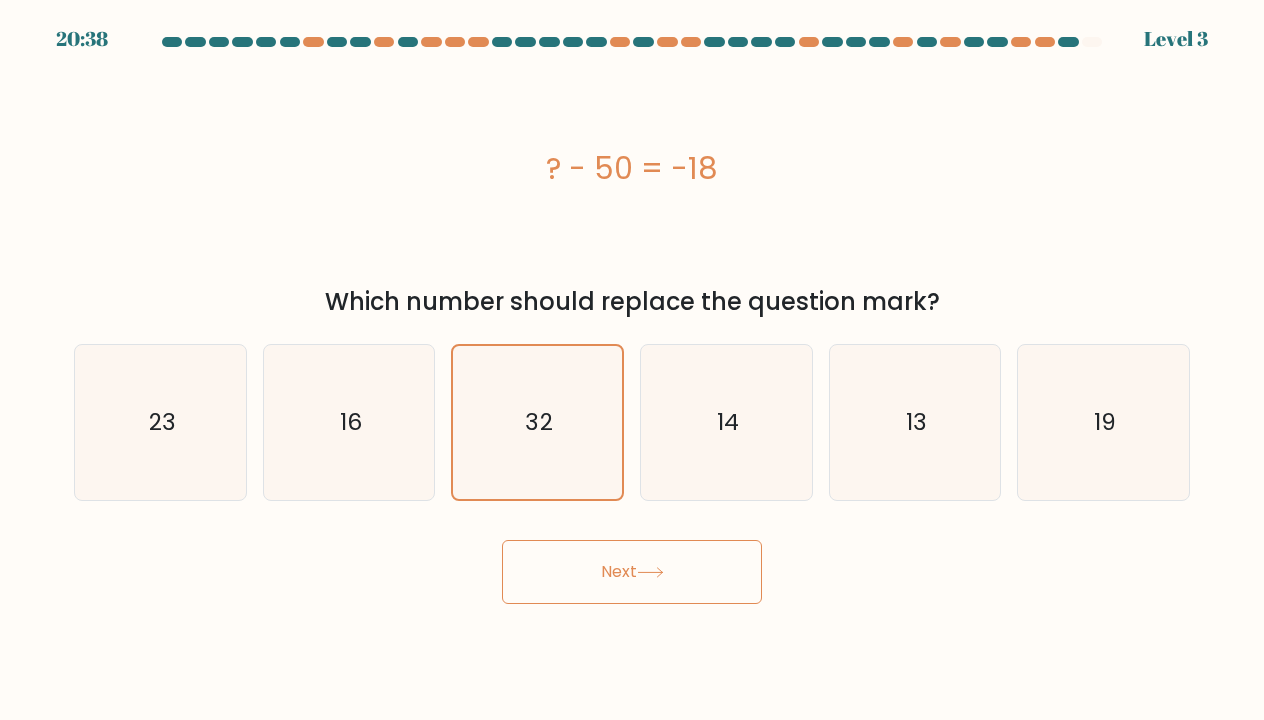 click 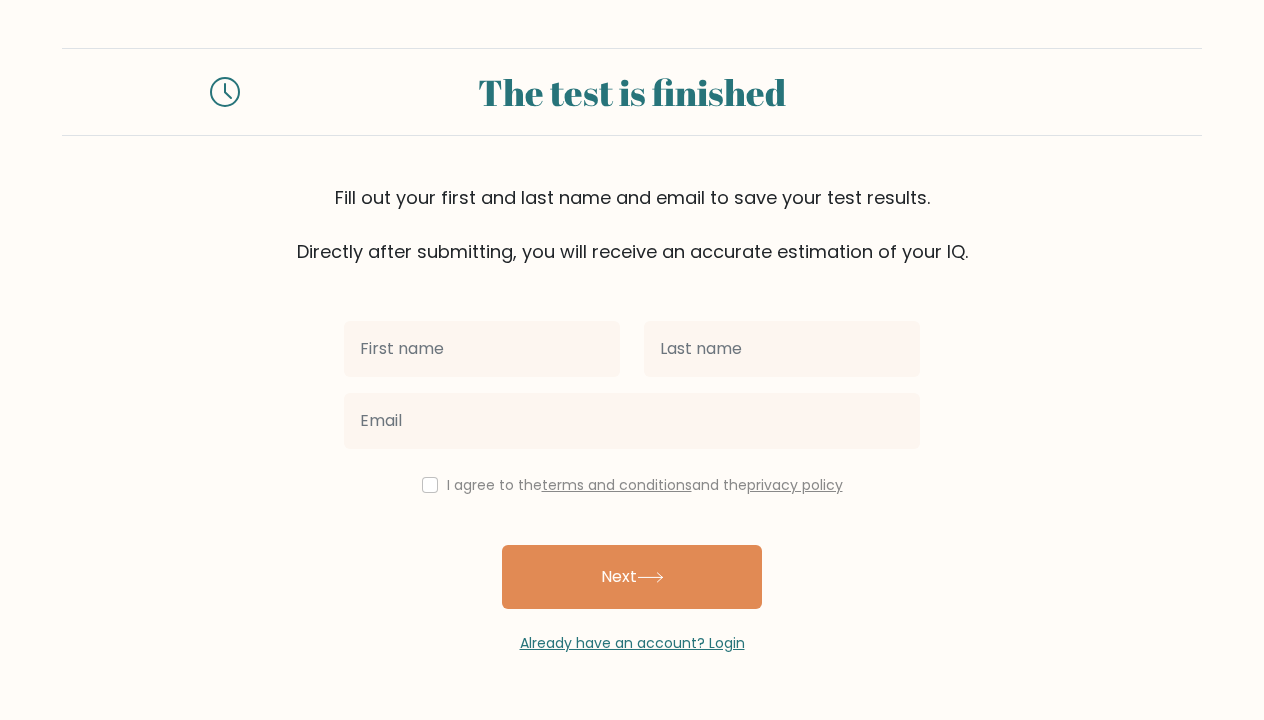 scroll, scrollTop: 0, scrollLeft: 0, axis: both 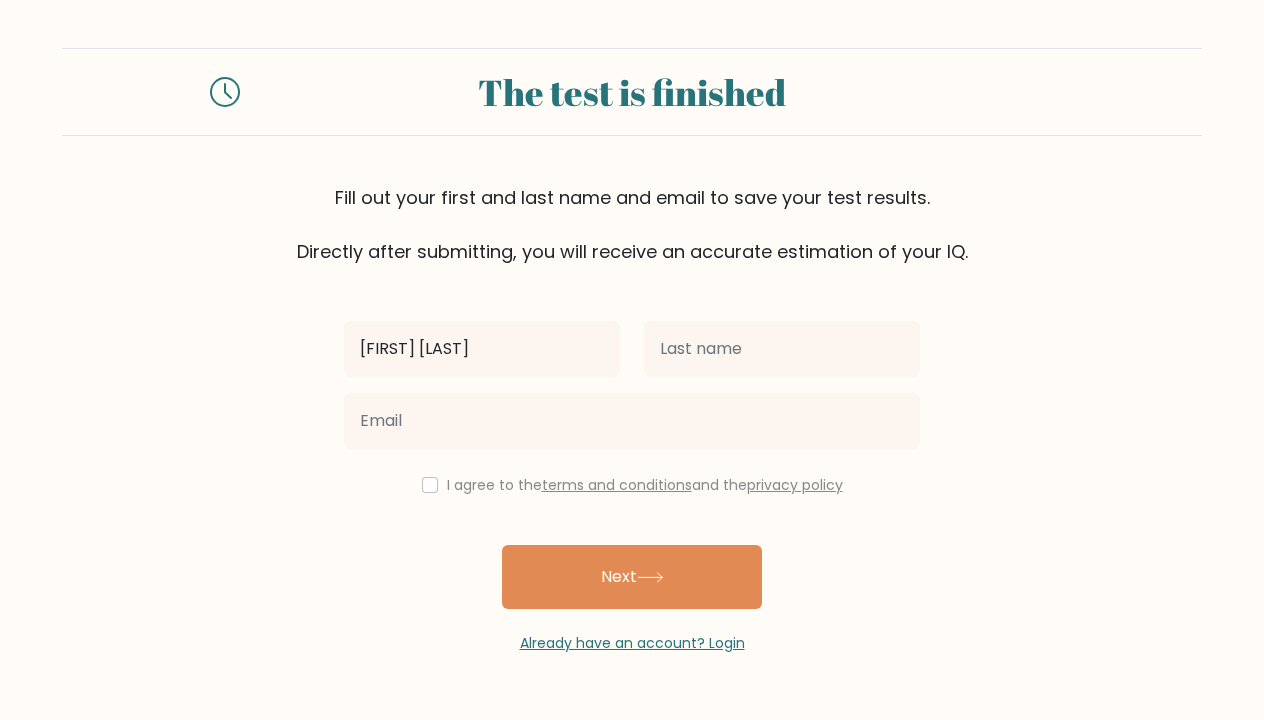 type on "[FIRST] [LAST]" 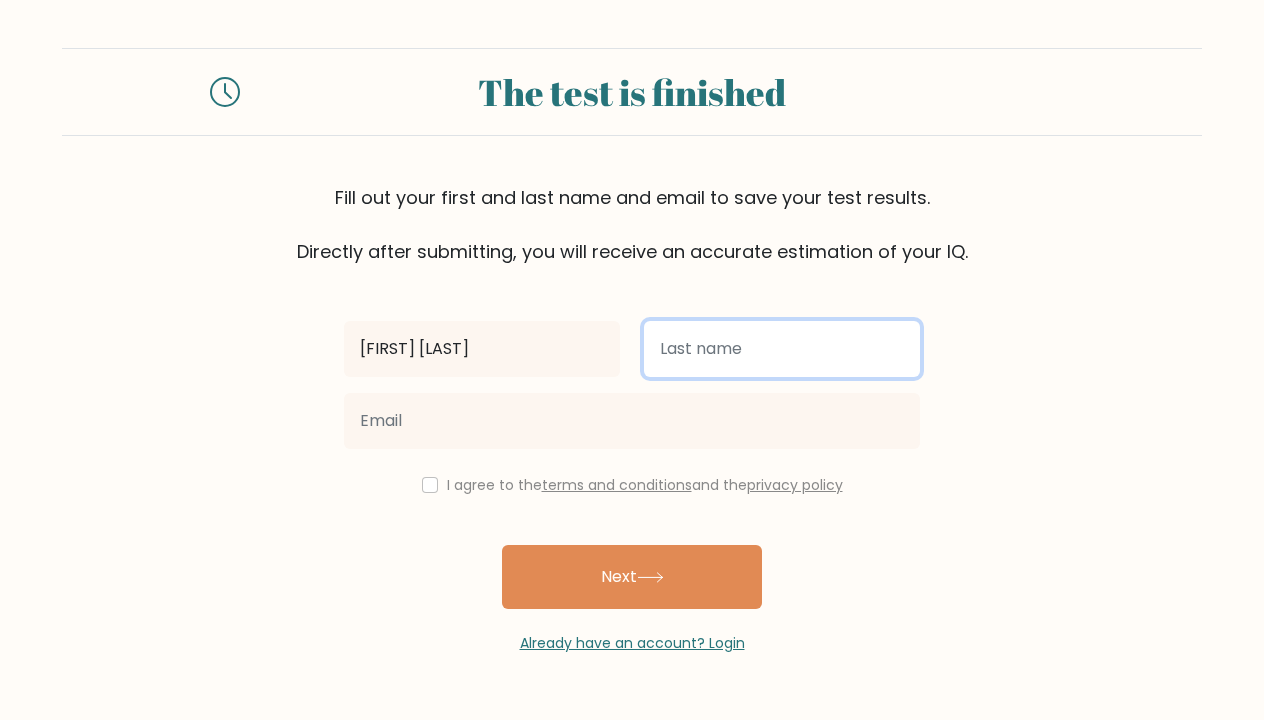 type on "X" 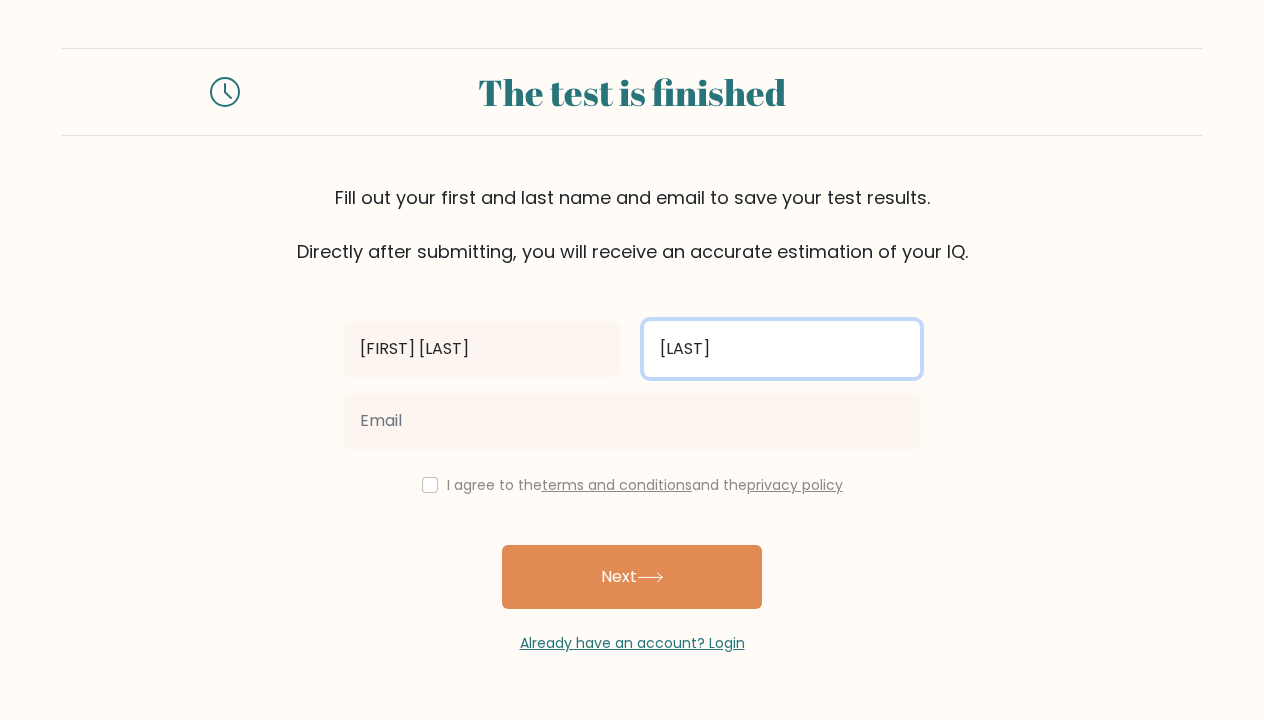 type on "Chavez" 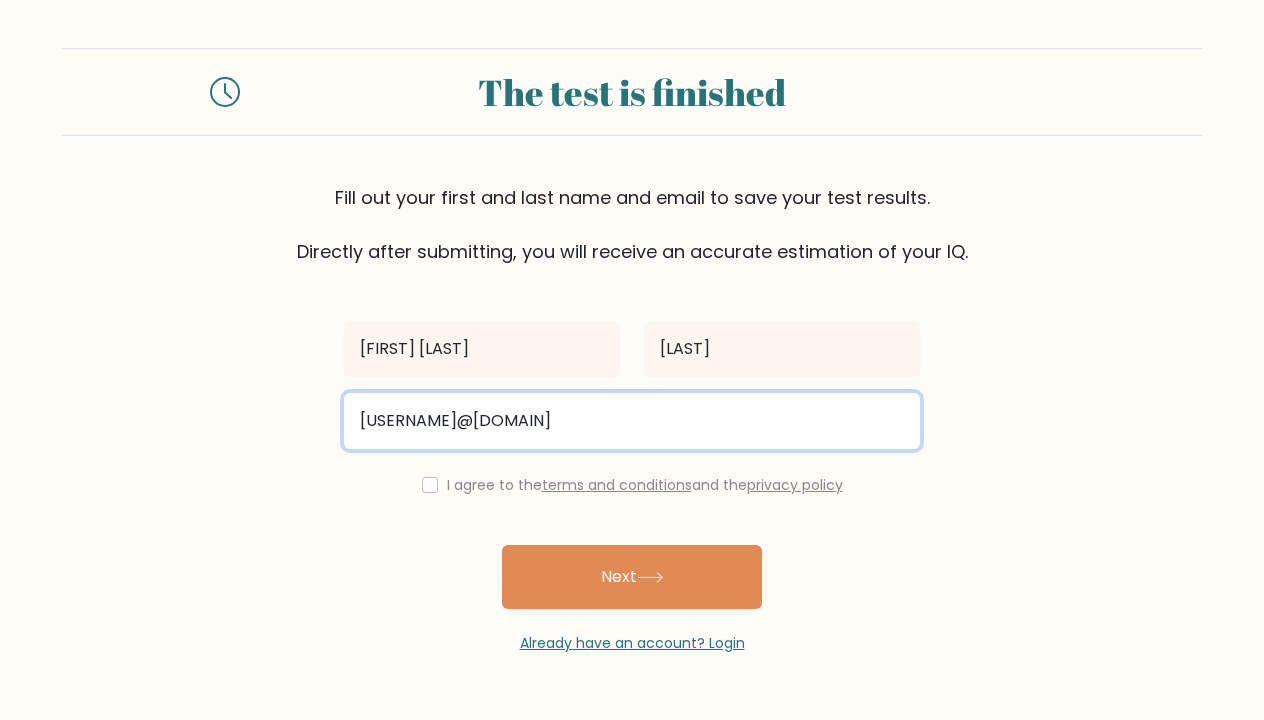 type on "paulanicole1125@gmail.com" 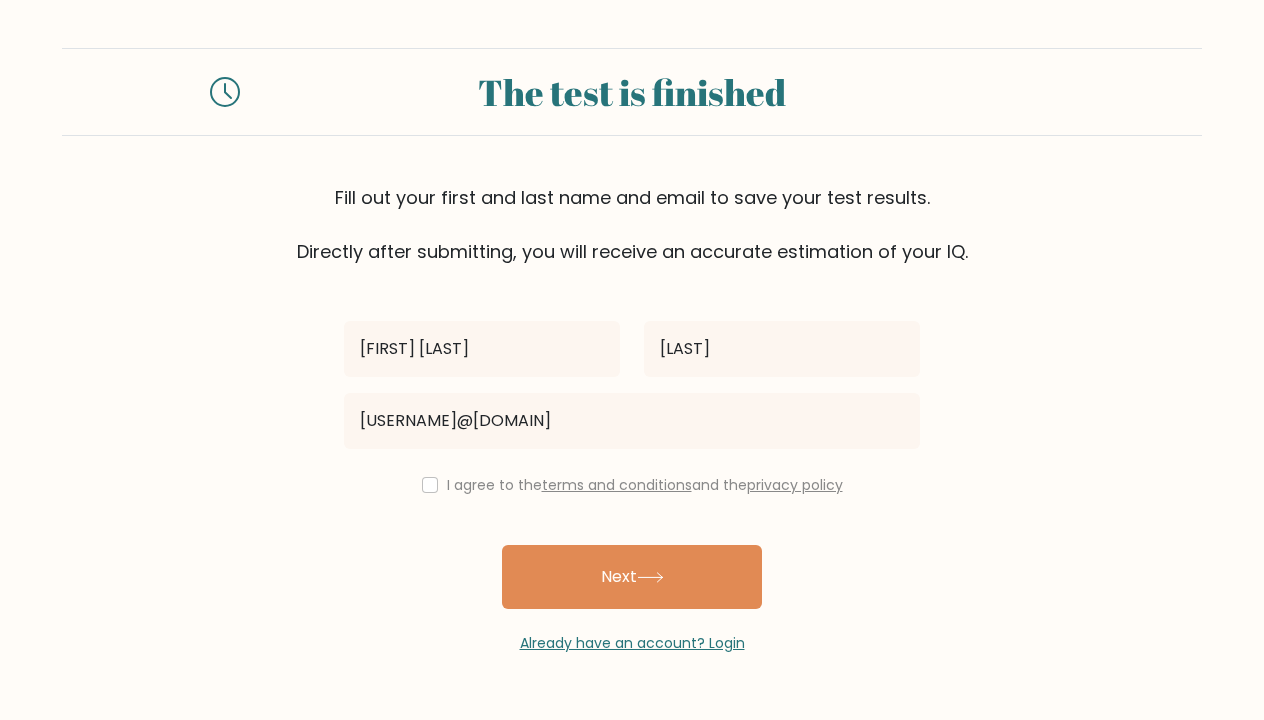 click at bounding box center [430, 485] 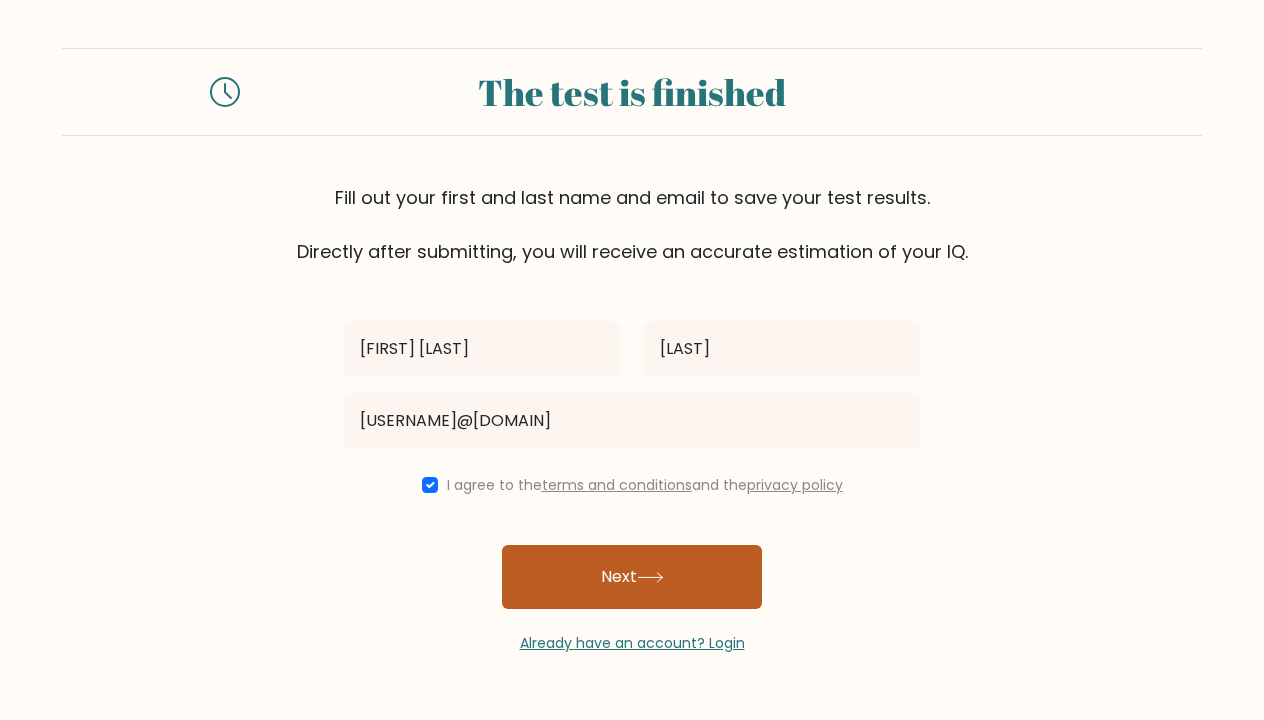 click on "Next" at bounding box center (632, 577) 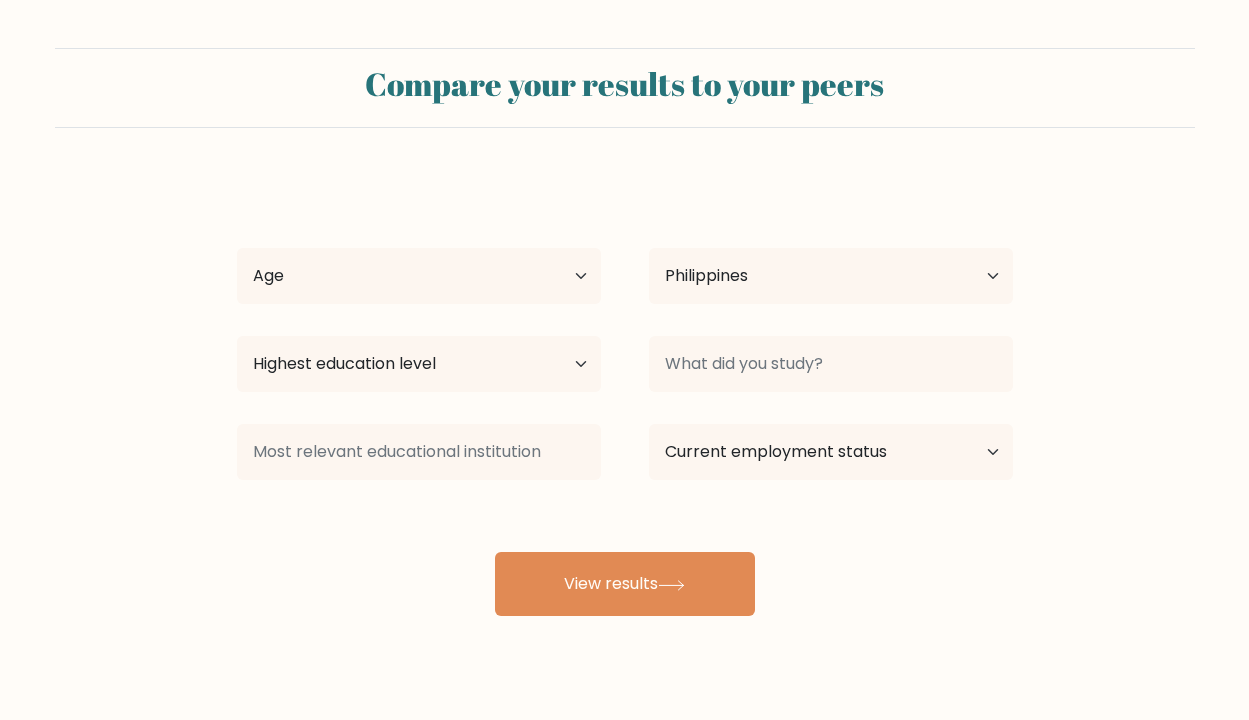 select on "PH" 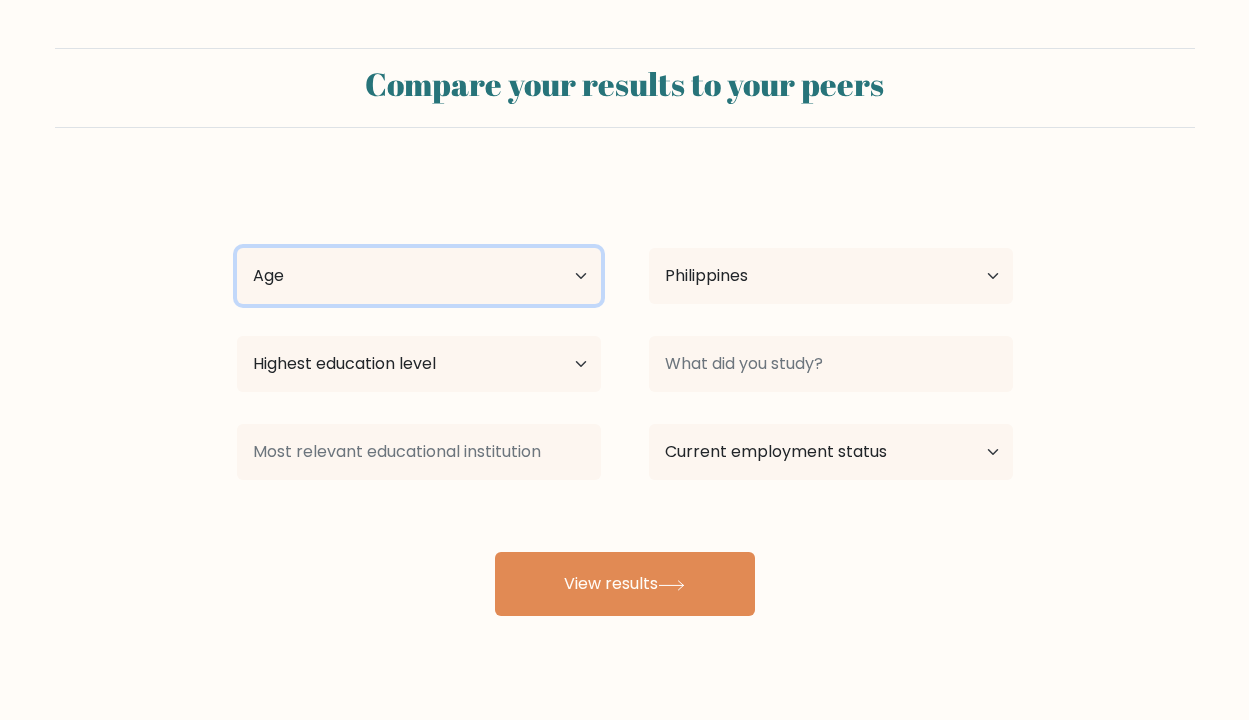 select on "25_34" 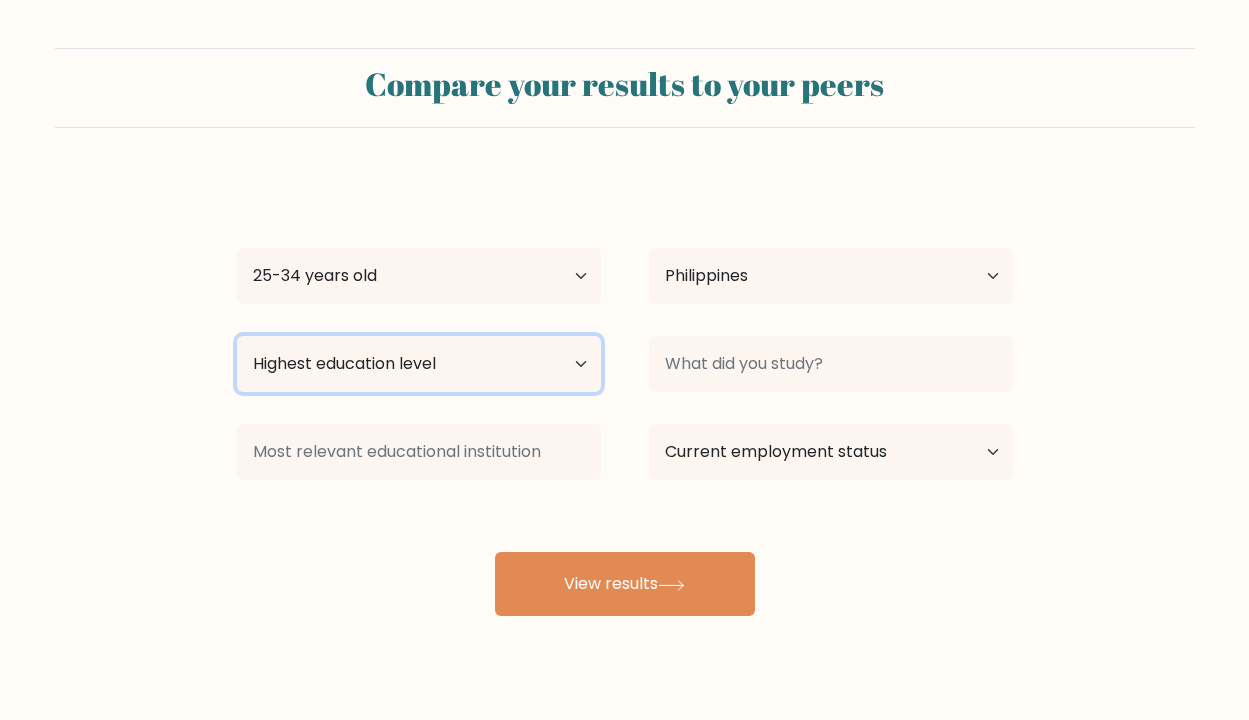 select on "bachelors_degree" 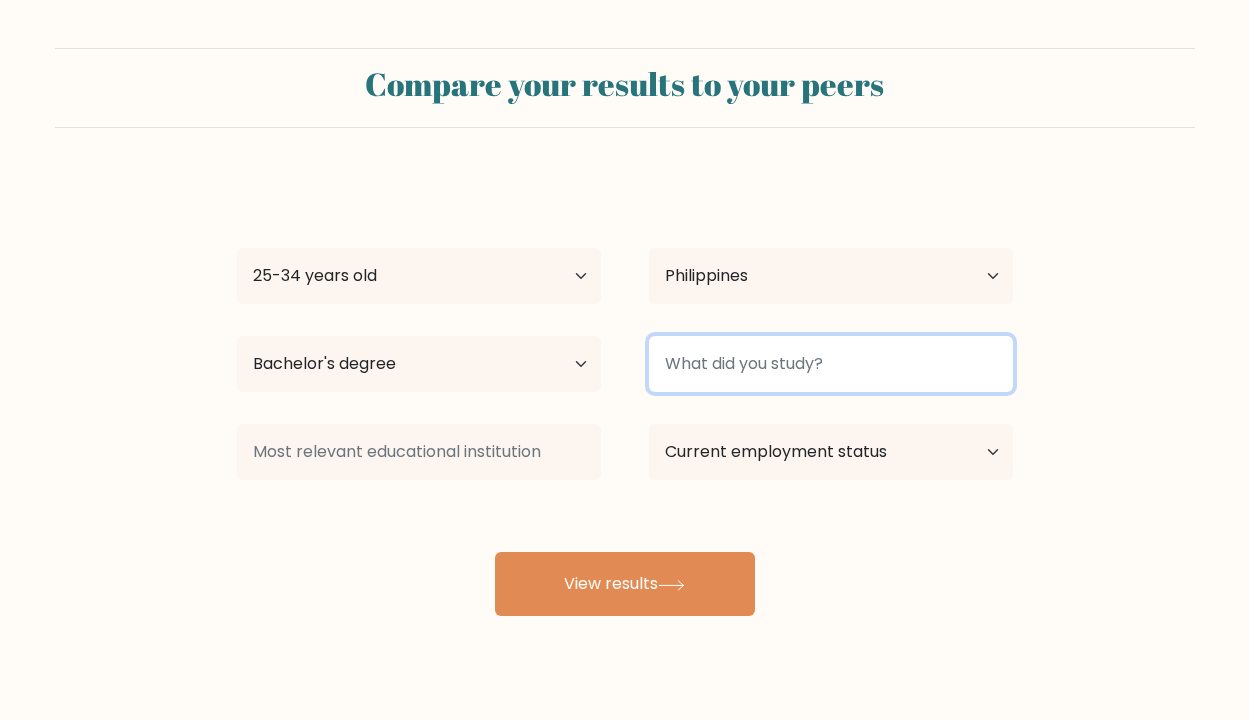 click at bounding box center (831, 364) 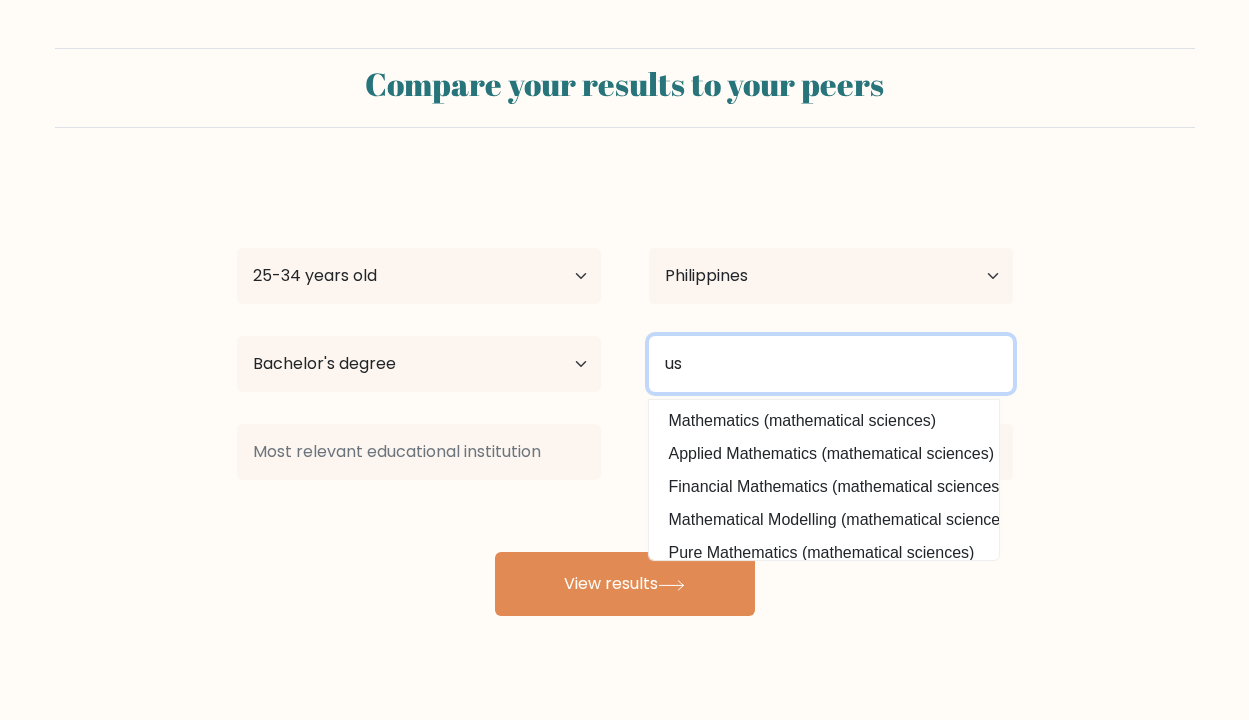type on "u" 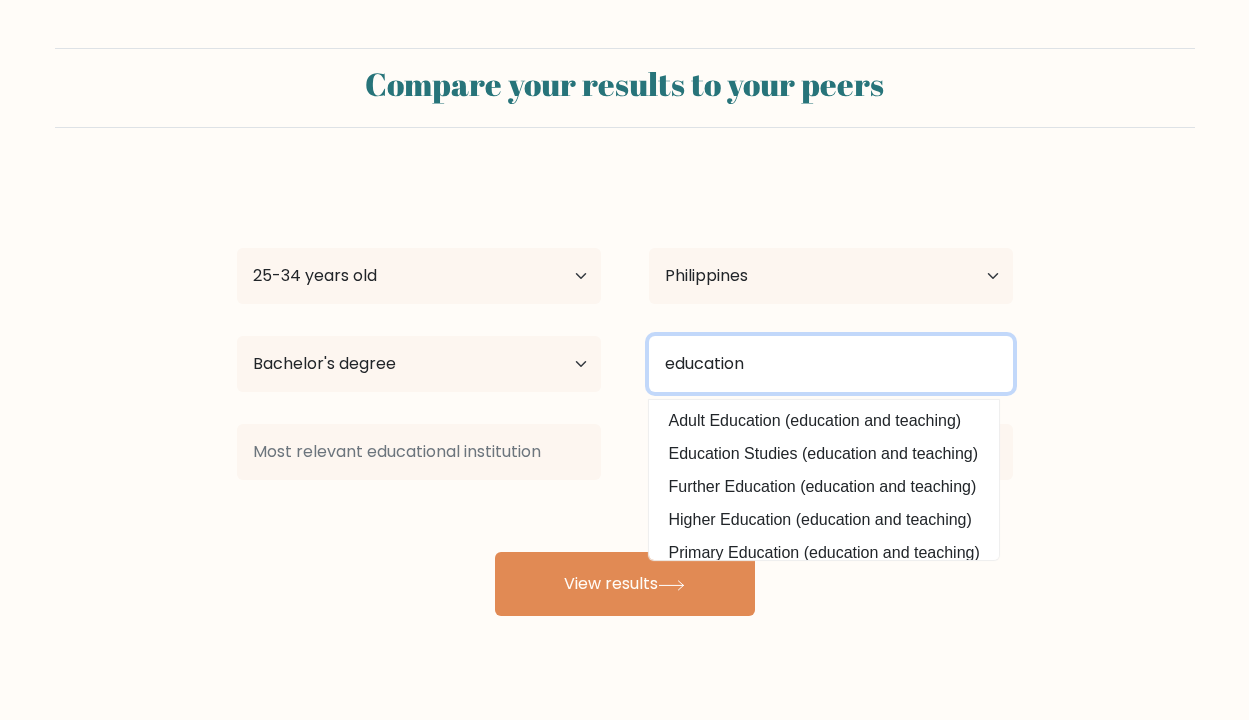 type on "education" 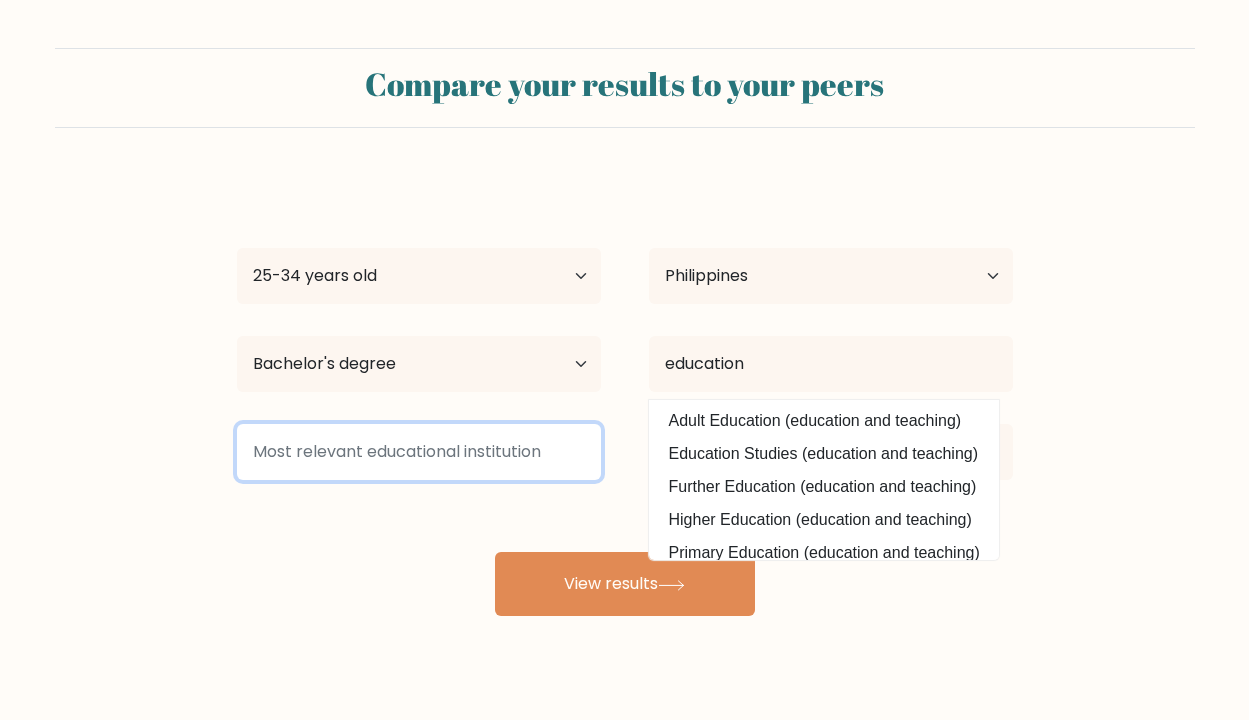 click at bounding box center [419, 452] 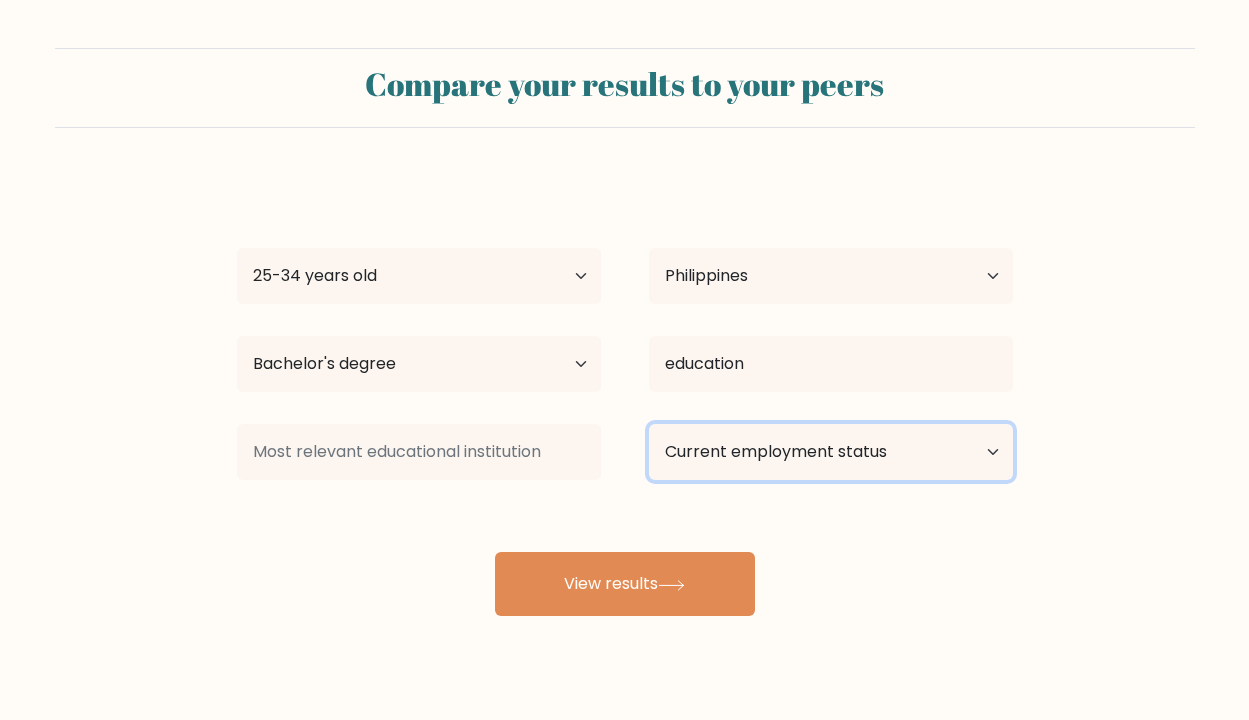 select on "other" 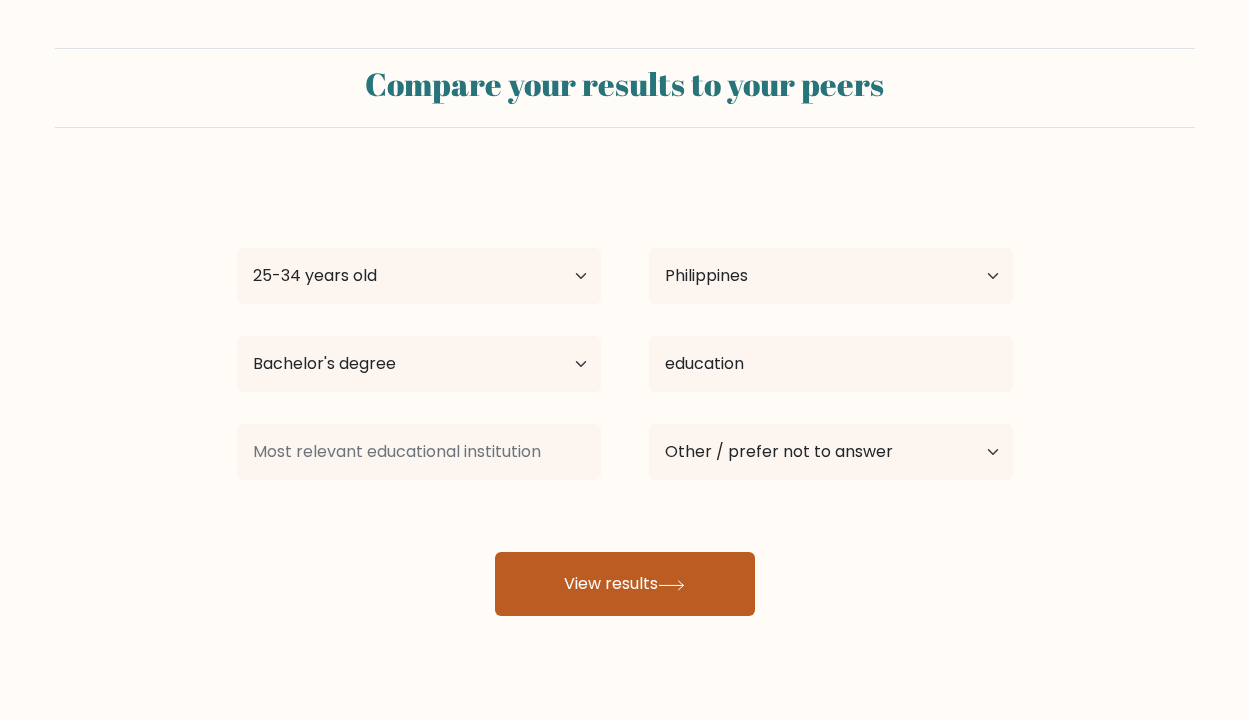 click on "View results" at bounding box center (625, 584) 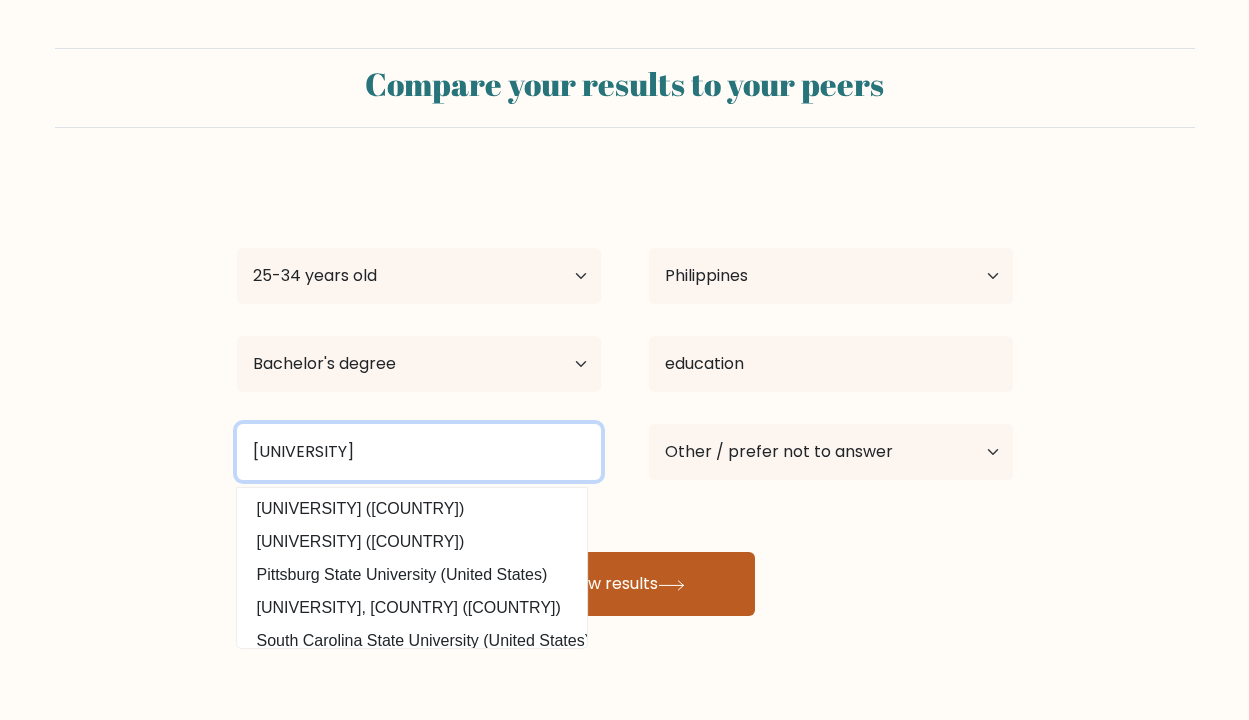 type on "tarlac state university" 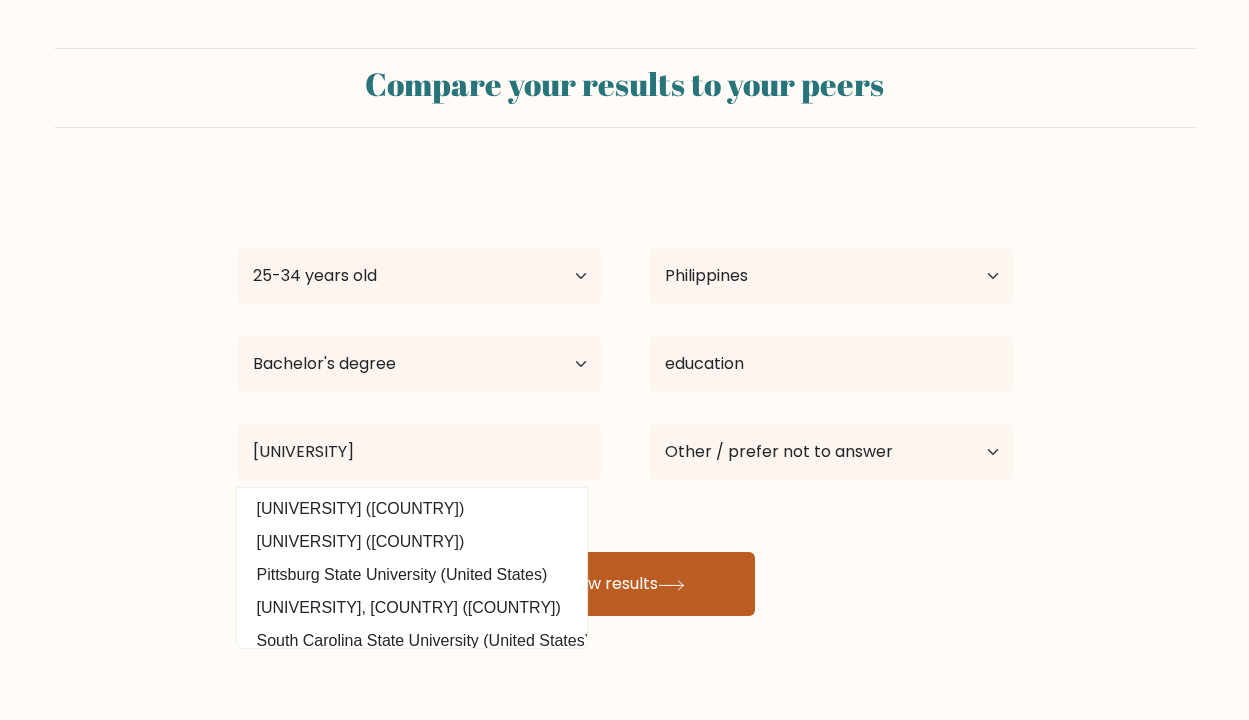 click on "View results" at bounding box center [625, 584] 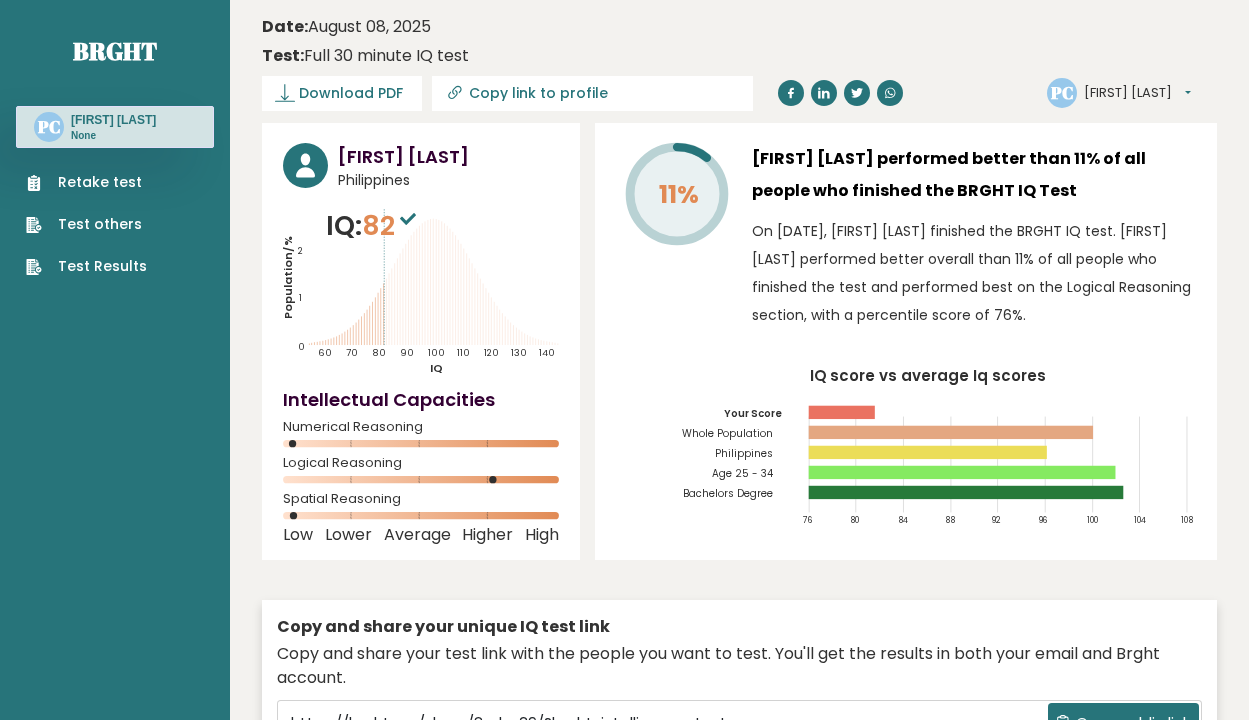 scroll, scrollTop: 169, scrollLeft: 0, axis: vertical 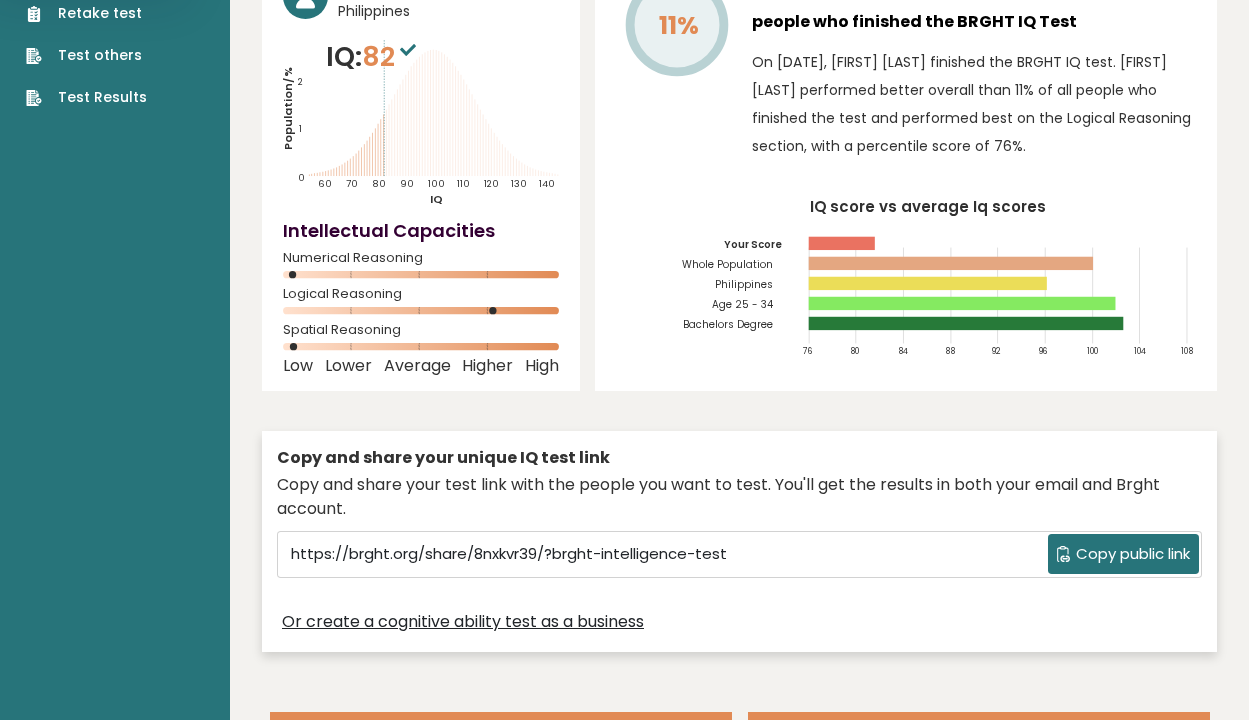 click on "Copy public link" at bounding box center [1133, 554] 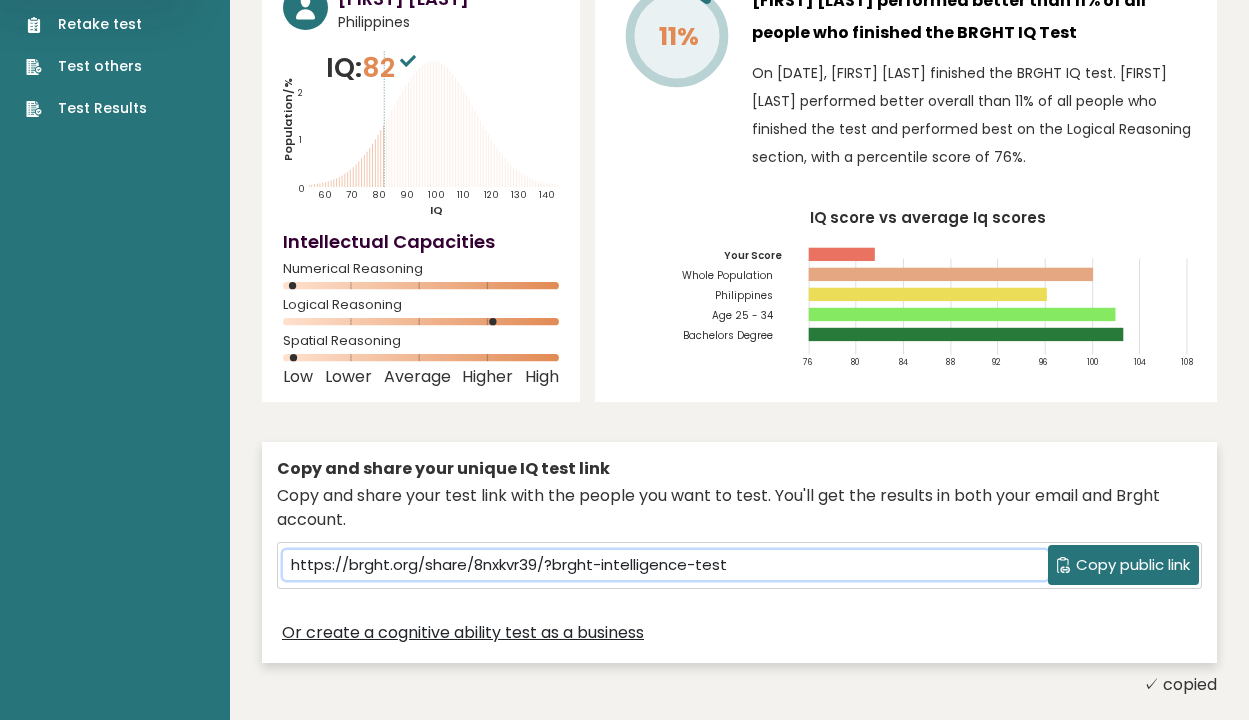 scroll, scrollTop: 0, scrollLeft: 0, axis: both 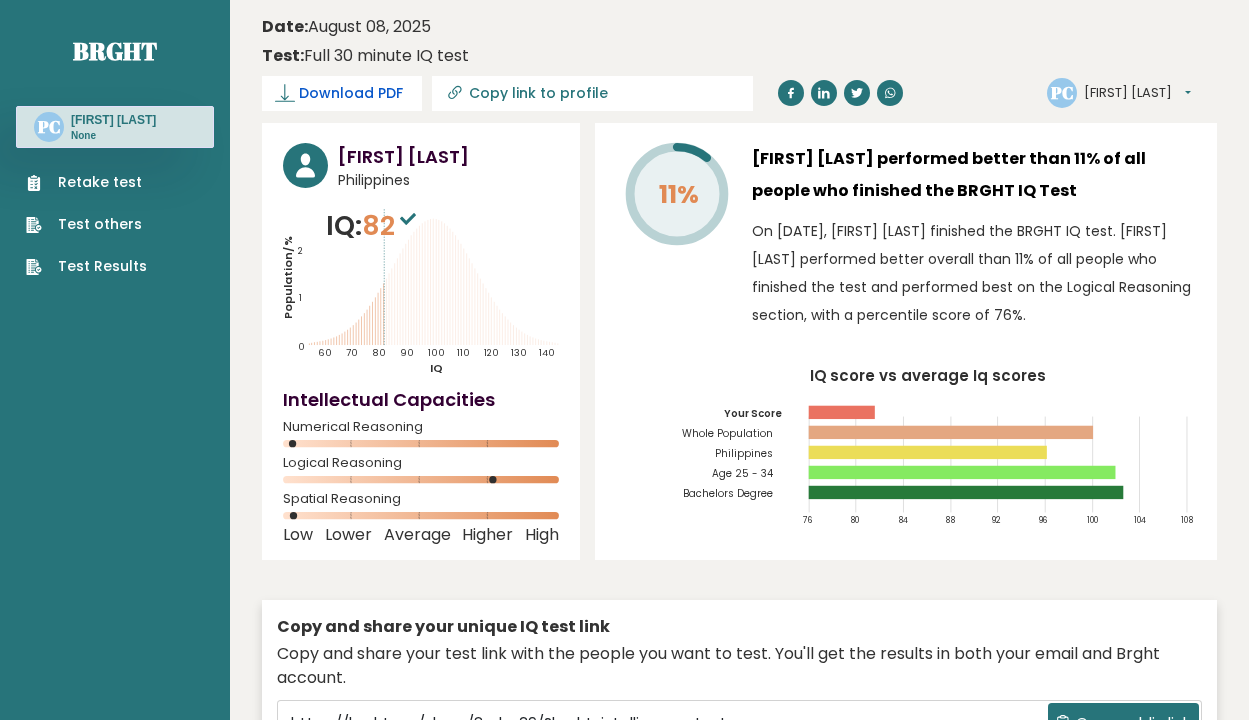 click on "Download PDF" at bounding box center [351, 93] 